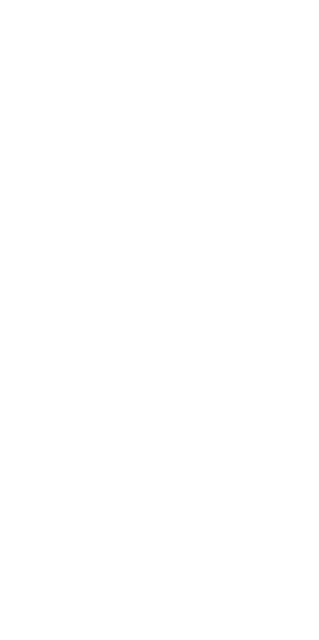 scroll, scrollTop: 0, scrollLeft: 0, axis: both 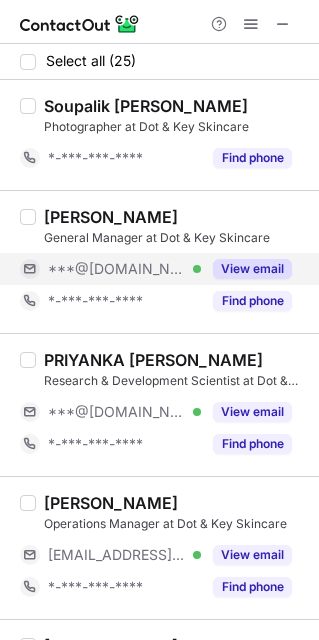 click on "***@gmail.com" at bounding box center (117, 269) 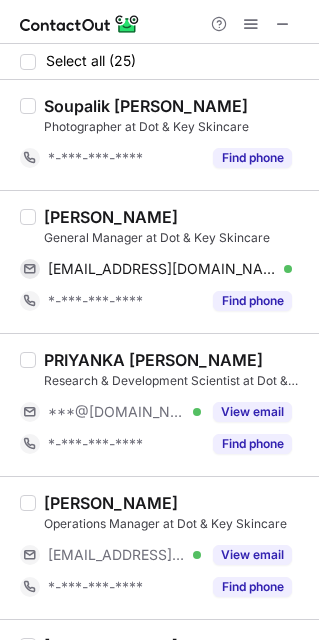 click on "Shamit Paul" at bounding box center [111, 217] 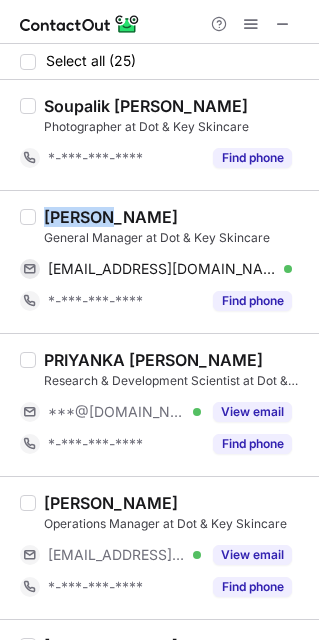 click on "Shamit Paul" at bounding box center [111, 217] 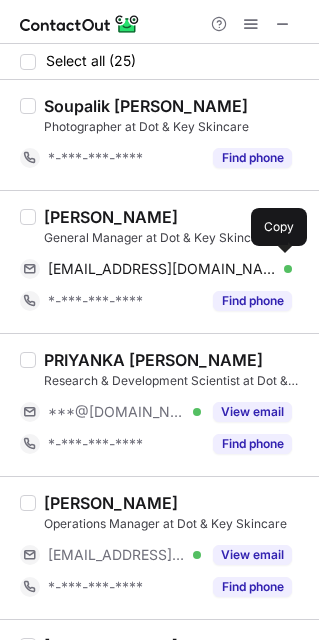 drag, startPoint x: 103, startPoint y: 260, endPoint x: 204, endPoint y: 207, distance: 114.061386 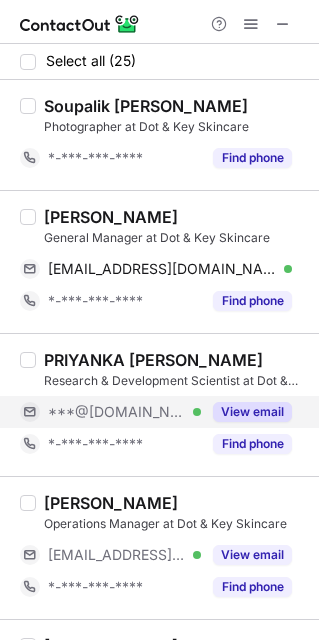 click on "***@[DOMAIN_NAME]" at bounding box center (117, 412) 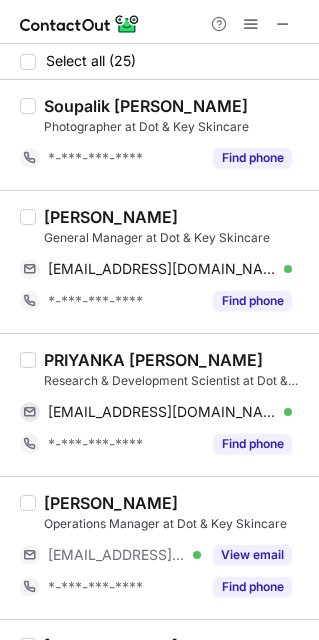 scroll, scrollTop: 150, scrollLeft: 0, axis: vertical 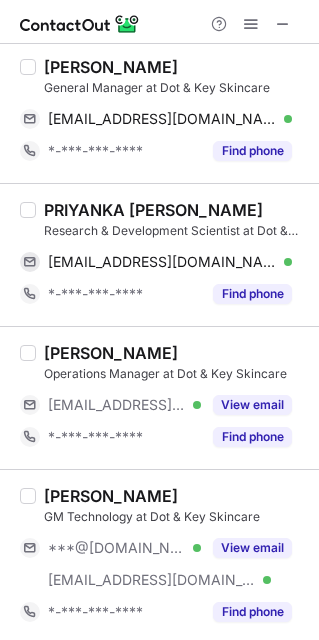 click on "Research & Development Scientist at Dot & Key Skincare" at bounding box center [175, 231] 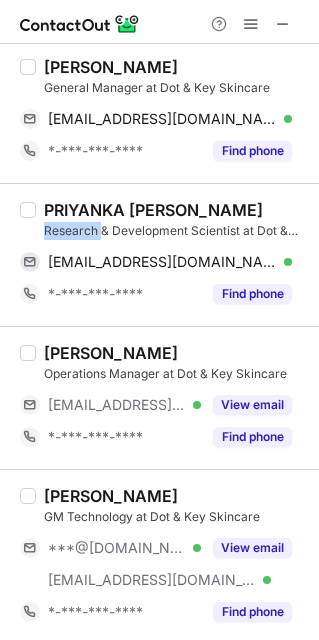 click on "Research & Development Scientist at Dot & Key Skincare" at bounding box center [175, 231] 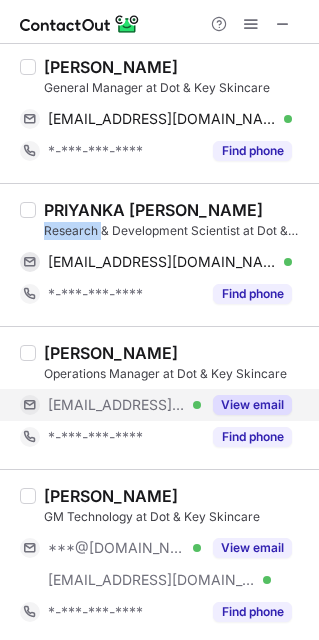click on "View email" at bounding box center (252, 405) 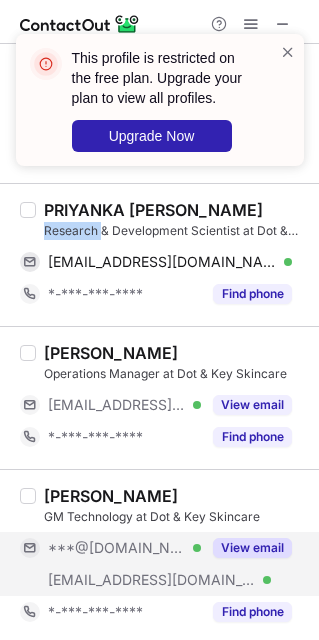 click on "View email" at bounding box center [252, 548] 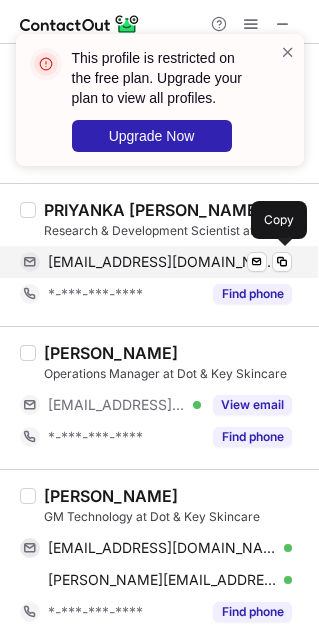 drag, startPoint x: 117, startPoint y: 260, endPoint x: 147, endPoint y: 251, distance: 31.320919 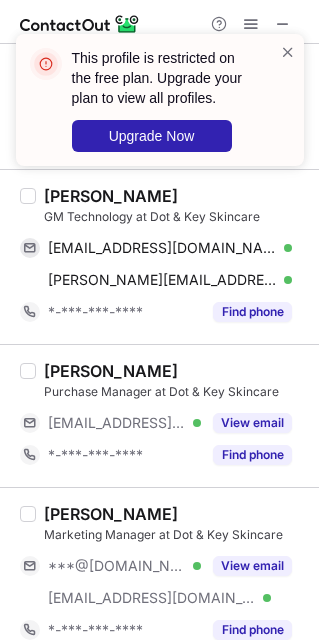 scroll, scrollTop: 300, scrollLeft: 0, axis: vertical 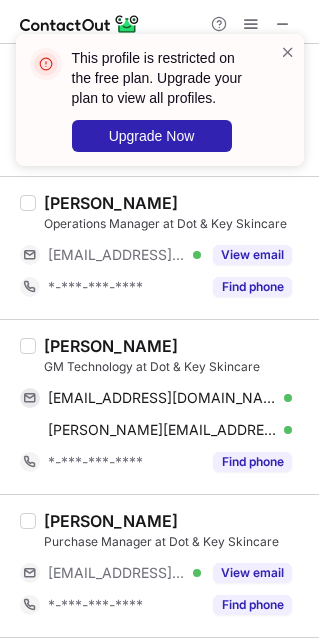 click on "Vishwadeep Sharma" at bounding box center [111, 346] 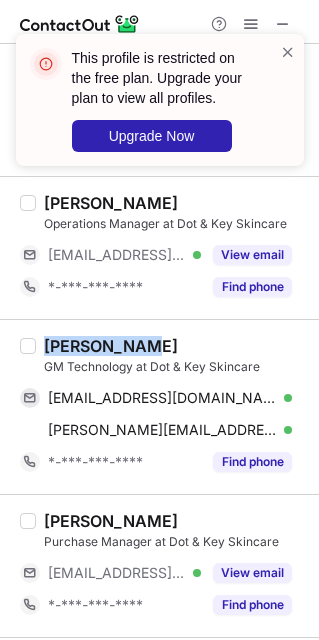 click on "Vishwadeep Sharma" at bounding box center (111, 346) 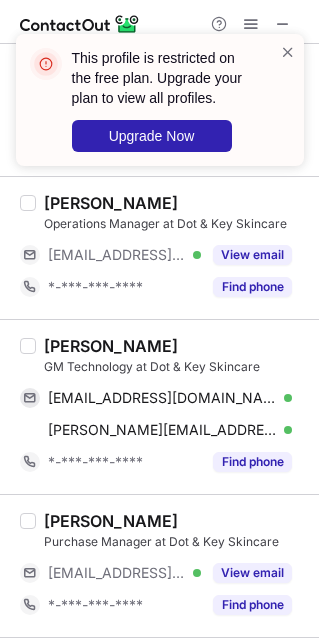 drag, startPoint x: 246, startPoint y: 587, endPoint x: 292, endPoint y: 489, distance: 108.25895 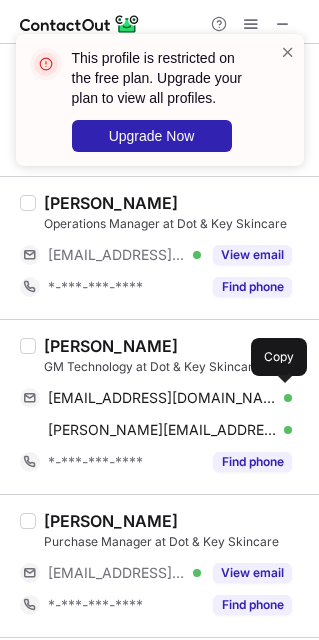 drag, startPoint x: 207, startPoint y: 383, endPoint x: 286, endPoint y: 360, distance: 82.28001 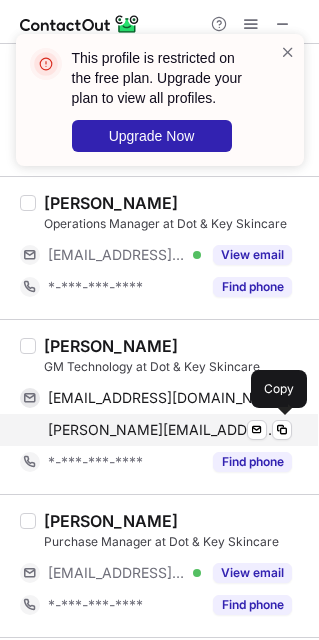click on "vishwadeep.sharma@greyforce.in" at bounding box center (162, 430) 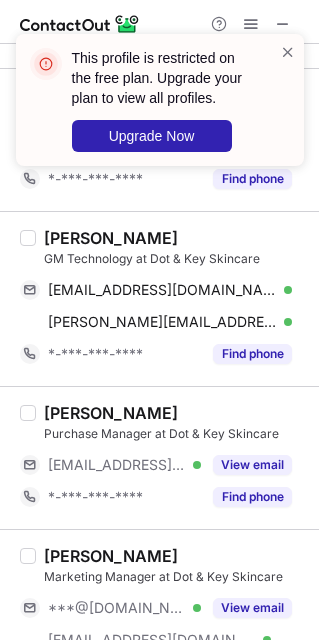 scroll, scrollTop: 450, scrollLeft: 0, axis: vertical 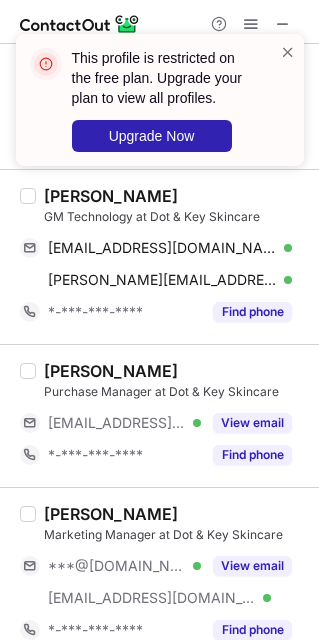 drag, startPoint x: 184, startPoint y: 426, endPoint x: 138, endPoint y: 401, distance: 52.35456 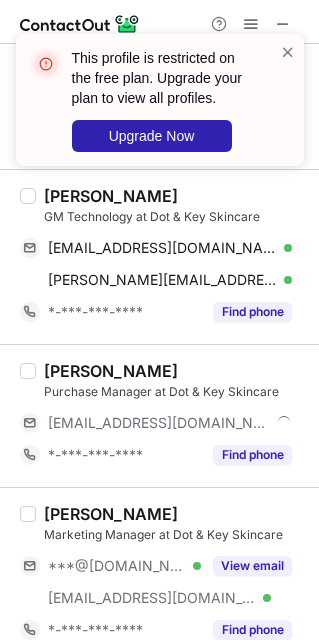 click on "Nitesh Kumar Purchase Manager at Dot & Key Skincare ***@dotandkey.com *-***-***-**** Find phone" at bounding box center [159, 415] 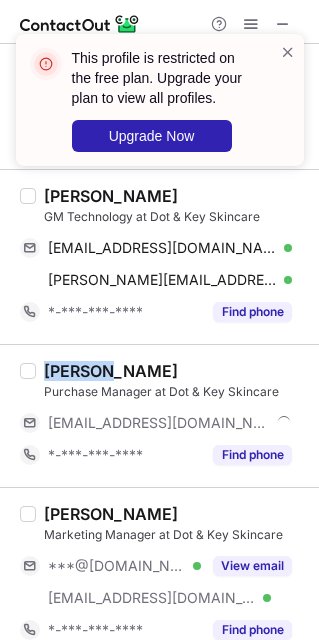 click on "Nitesh Kumar Purchase Manager at Dot & Key Skincare ***@dotandkey.com *-***-***-**** Find phone" at bounding box center [159, 415] 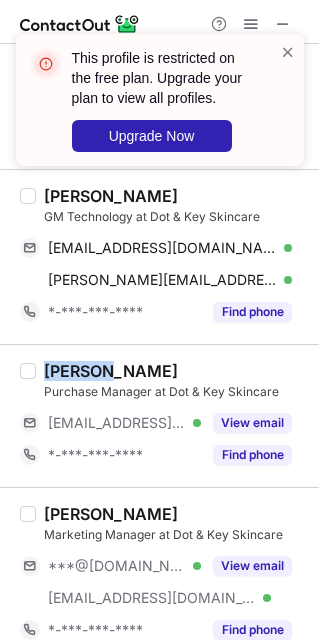 copy on "Nitesh" 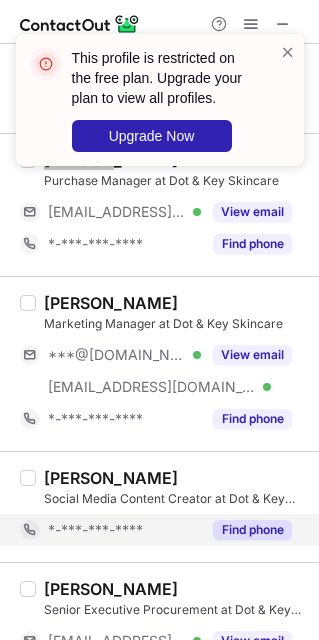 scroll, scrollTop: 750, scrollLeft: 0, axis: vertical 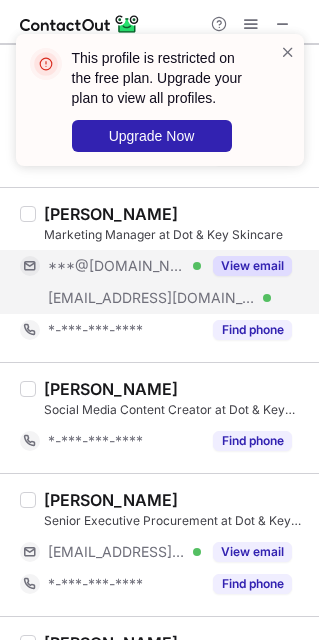 click on "***@dotandkey.com Verified" at bounding box center [110, 298] 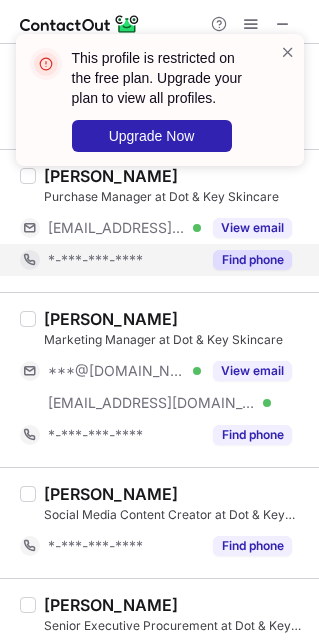 scroll, scrollTop: 600, scrollLeft: 0, axis: vertical 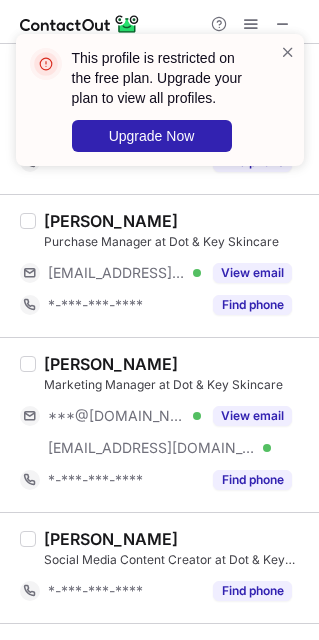 click on "Jaydev Sarkar" at bounding box center [111, 364] 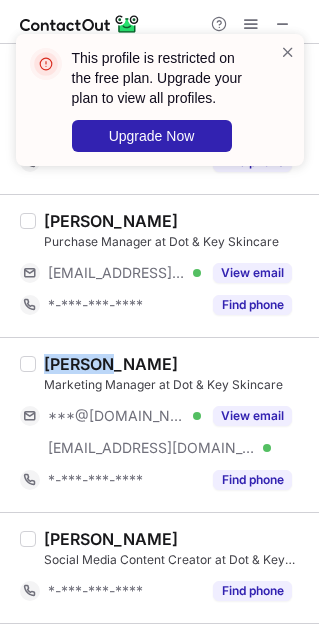 click on "Jaydev Sarkar" at bounding box center (111, 364) 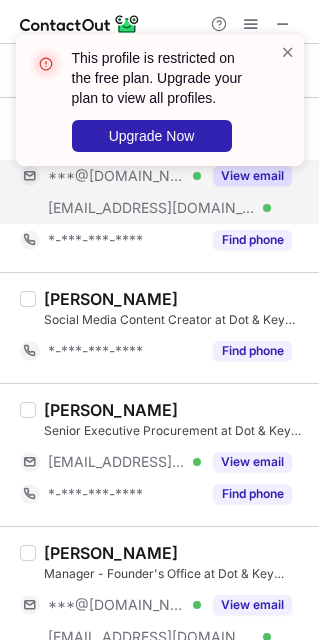 scroll, scrollTop: 900, scrollLeft: 0, axis: vertical 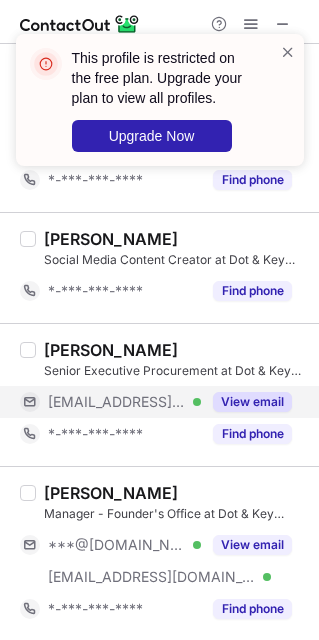 drag, startPoint x: 187, startPoint y: 402, endPoint x: 27, endPoint y: 402, distance: 160 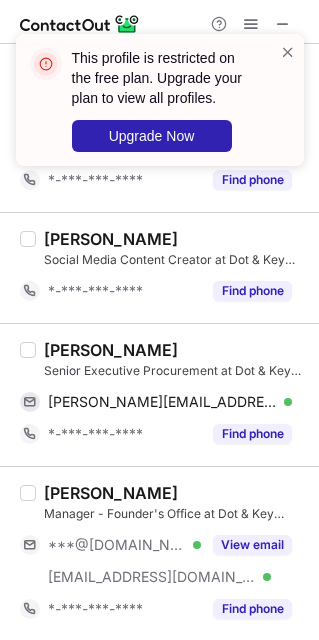 click on "Saikat Mallik" at bounding box center [111, 350] 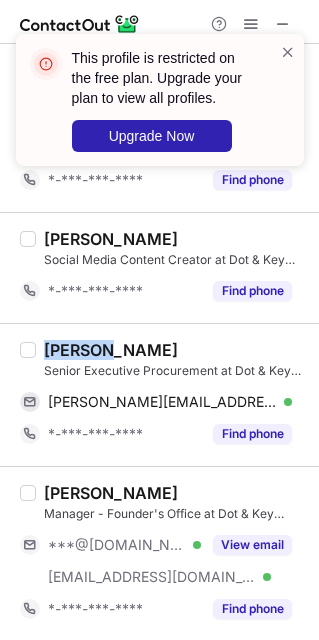 click on "Saikat Mallik" at bounding box center (111, 350) 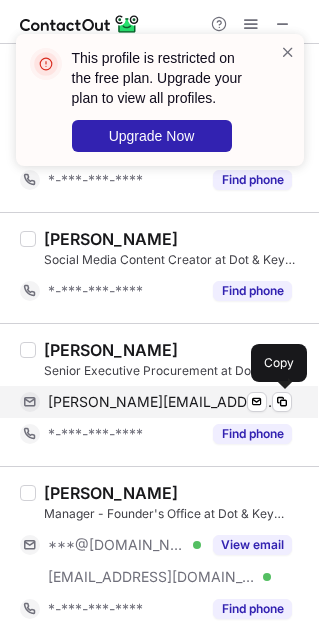 click on "saikat@dotandkey.com" at bounding box center (162, 402) 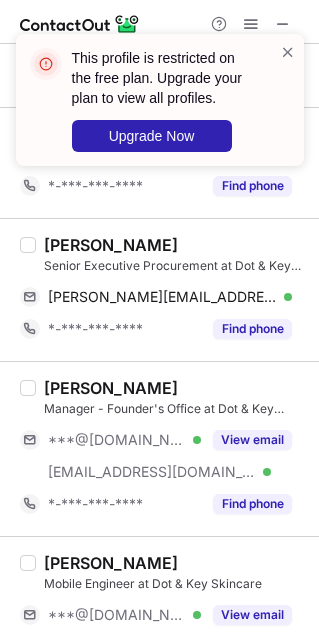 scroll, scrollTop: 1050, scrollLeft: 0, axis: vertical 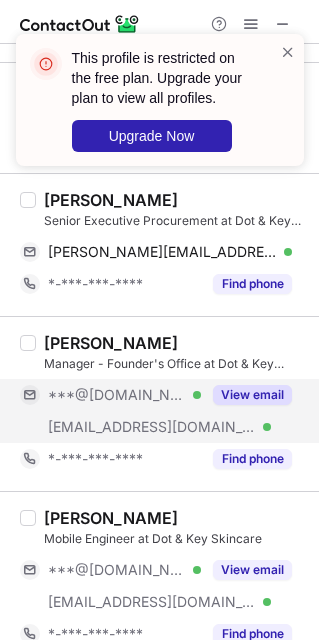 click on "***@dotandkey.com Verified" at bounding box center [110, 427] 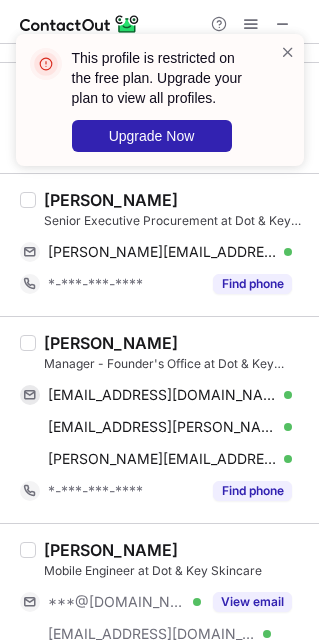 click on "Mihir Sharma" at bounding box center [111, 343] 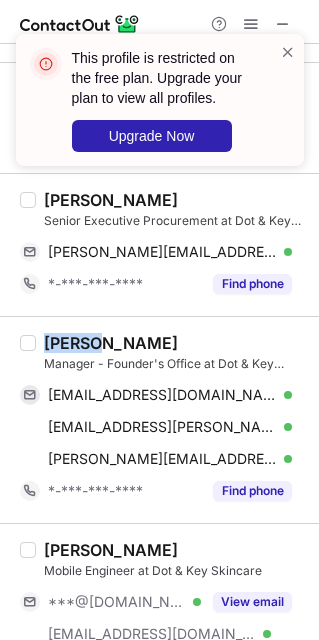 click on "Mihir Sharma" at bounding box center [111, 343] 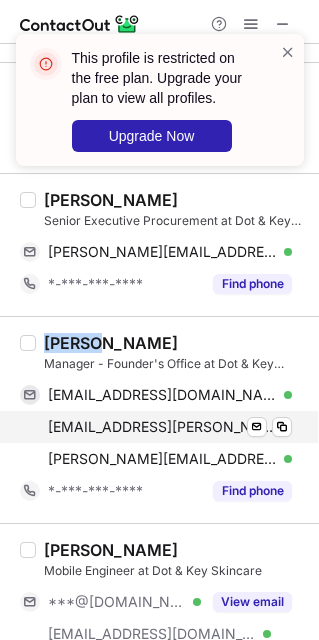 copy on "Mihir" 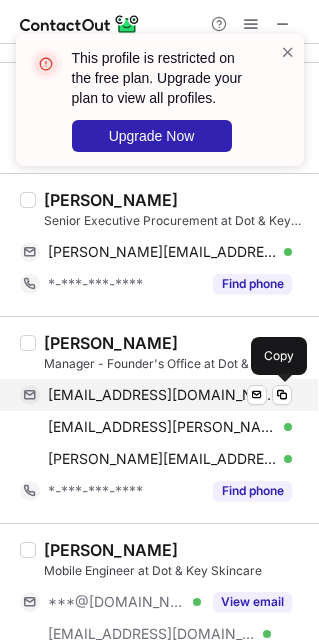 click on "mihirsharma0726@gmail.com Verified Send email Copy" at bounding box center (156, 395) 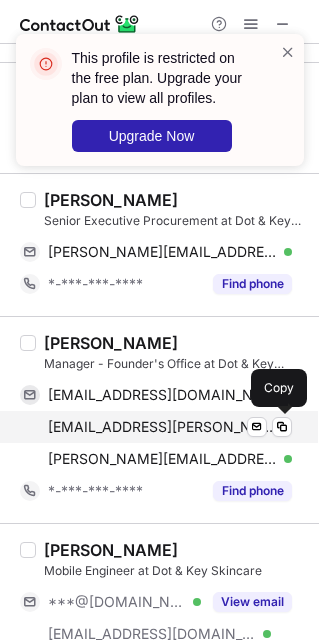 drag, startPoint x: 193, startPoint y: 420, endPoint x: 202, endPoint y: 429, distance: 12.727922 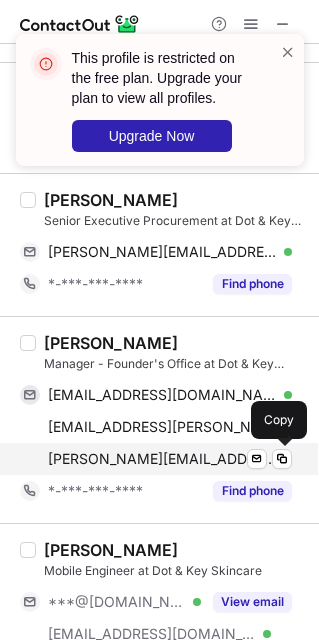 click on "mihir.sharma@dotandkey.com" at bounding box center (162, 459) 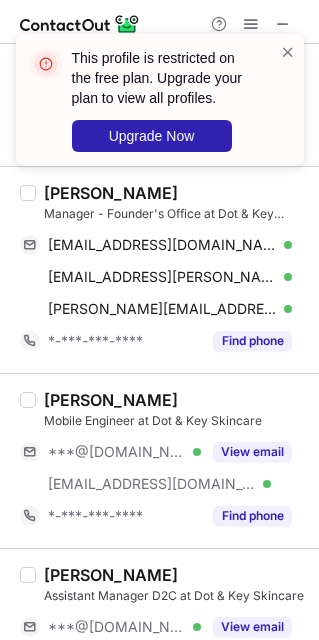scroll, scrollTop: 1350, scrollLeft: 0, axis: vertical 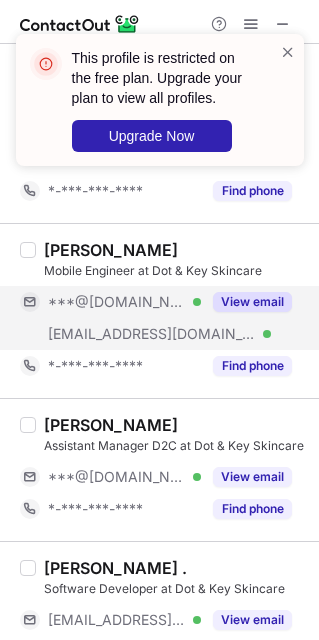 click on "***@[DOMAIN_NAME]" at bounding box center (117, 302) 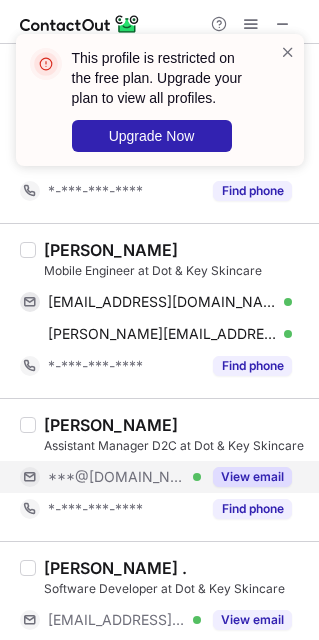 click on "***@[DOMAIN_NAME]" at bounding box center (117, 477) 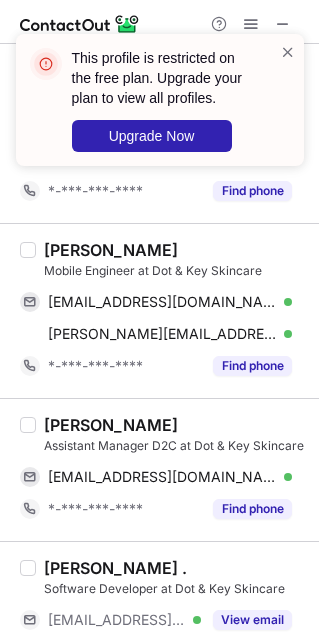 click on "Prasanta Kumar Rout Mobile Engineer at Dot & Key Skincare prasantarout9615@gmail.com Verified Send email Copy prasanta.rout@dotandkey.com Verified Send email Copy *-***-***-**** Find phone" at bounding box center [159, 310] 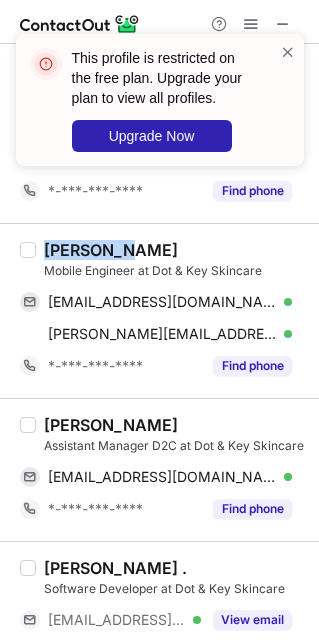 click on "Prasanta Kumar Rout Mobile Engineer at Dot & Key Skincare prasantarout9615@gmail.com Verified Send email Copy prasanta.rout@dotandkey.com Verified Send email Copy *-***-***-**** Find phone" at bounding box center (159, 310) 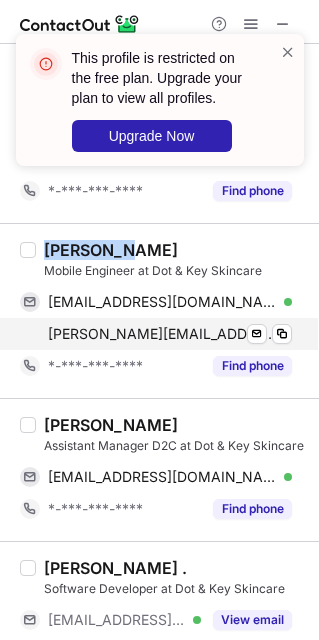 copy on "Prasanta" 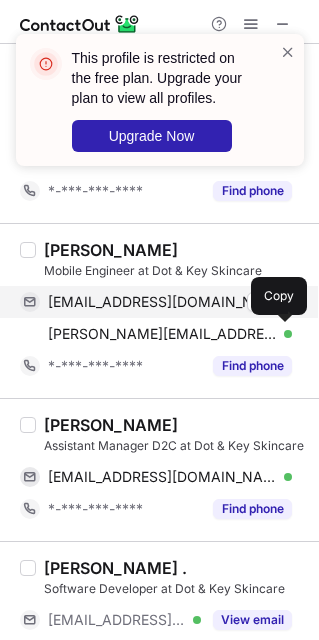 click on "prasantarout9615@gmail.com" at bounding box center [162, 302] 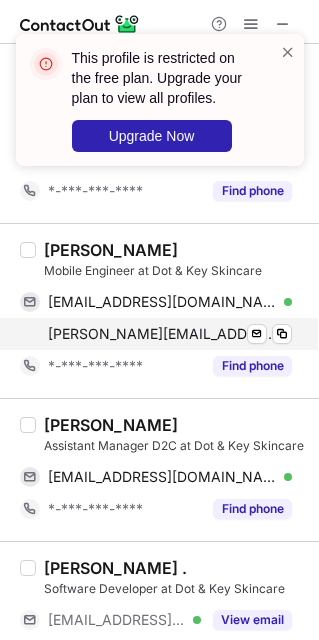 drag, startPoint x: 147, startPoint y: 329, endPoint x: 186, endPoint y: 332, distance: 39.115215 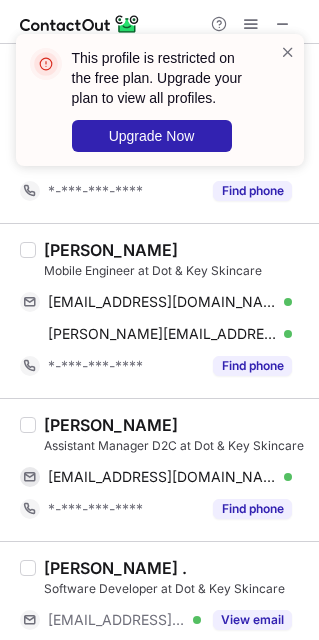 click on "Avani Bhayani" at bounding box center (111, 425) 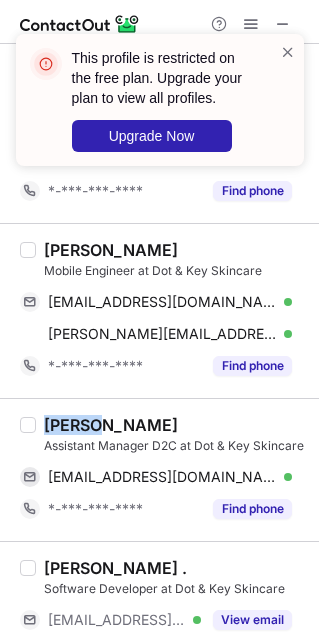 click on "Avani Bhayani" at bounding box center (111, 425) 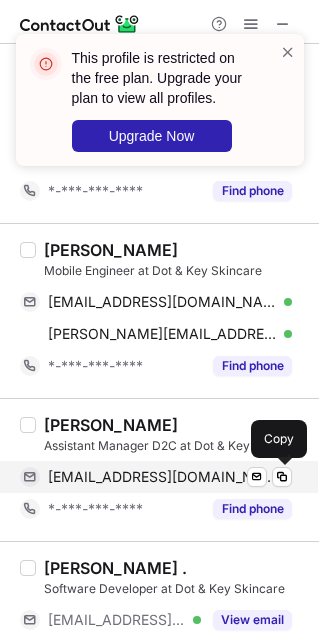click on "avani8ab@gmail.com" at bounding box center (162, 477) 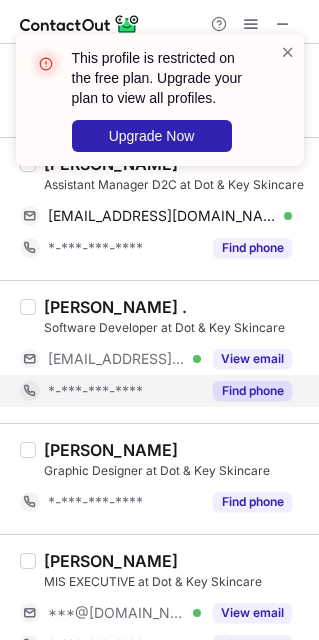 scroll, scrollTop: 1650, scrollLeft: 0, axis: vertical 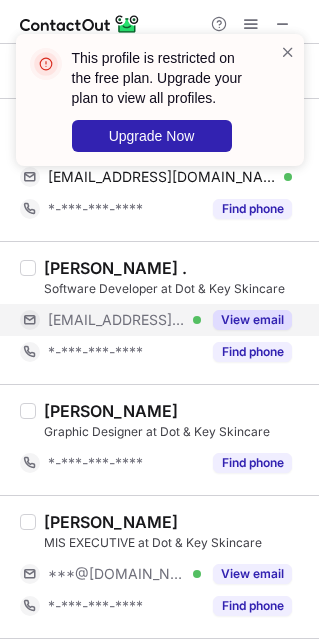 click on "***@dotandkey.com" at bounding box center (117, 320) 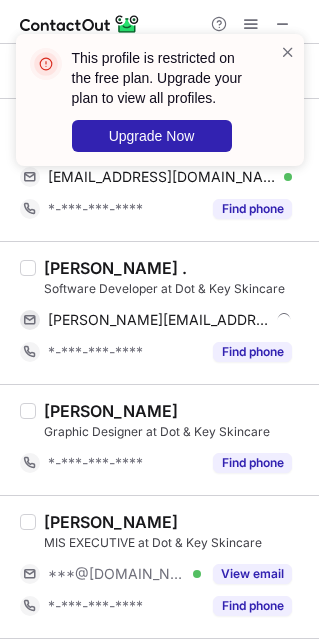 click on "Moumita ." at bounding box center (115, 268) 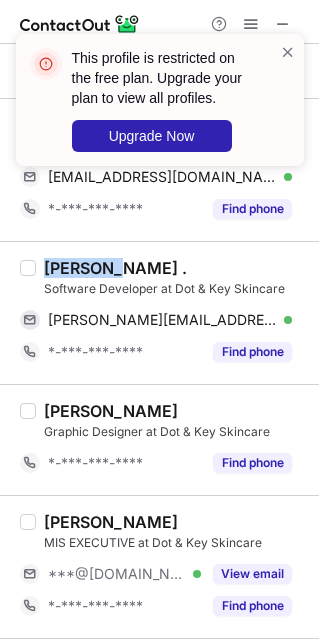 click on "Moumita ." at bounding box center (115, 268) 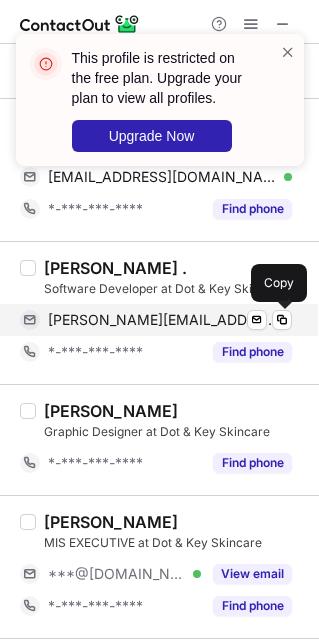 drag, startPoint x: 174, startPoint y: 326, endPoint x: 310, endPoint y: 263, distance: 149.88329 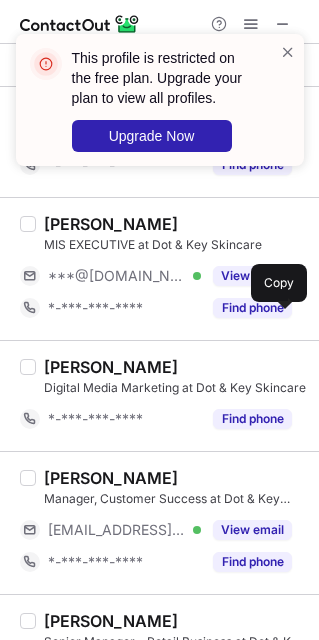 scroll, scrollTop: 1950, scrollLeft: 0, axis: vertical 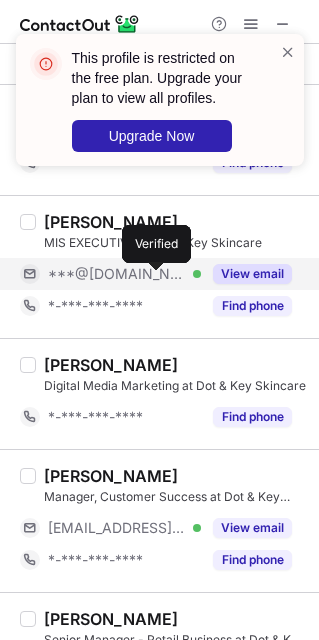 drag, startPoint x: 157, startPoint y: 278, endPoint x: 33, endPoint y: 276, distance: 124.01613 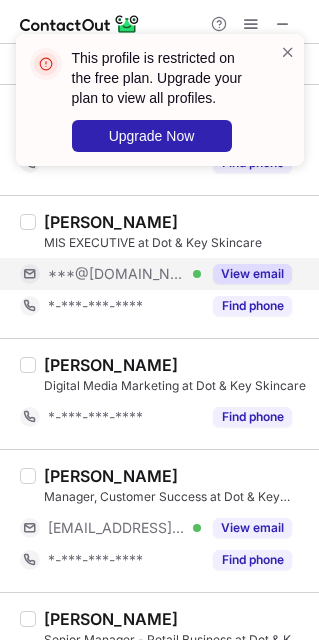 click on "View email" at bounding box center (252, 274) 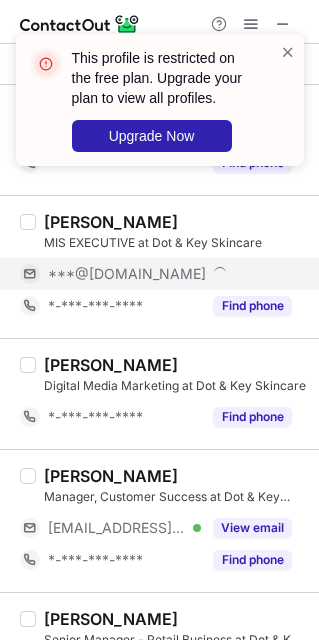 click on "Sayantan Das" at bounding box center (111, 222) 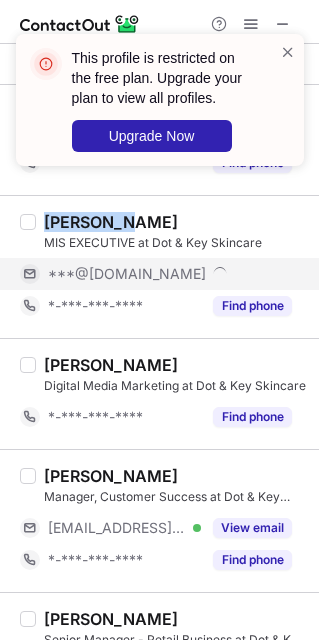 click on "Sayantan Das" at bounding box center (111, 222) 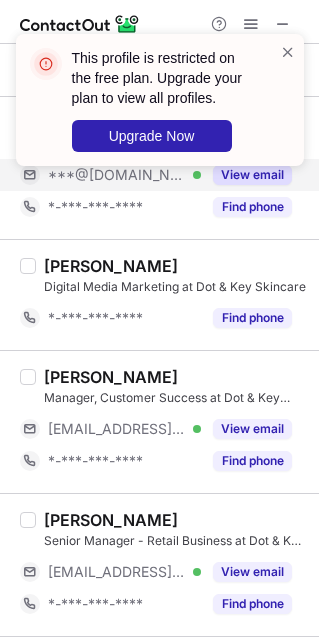 scroll, scrollTop: 2100, scrollLeft: 0, axis: vertical 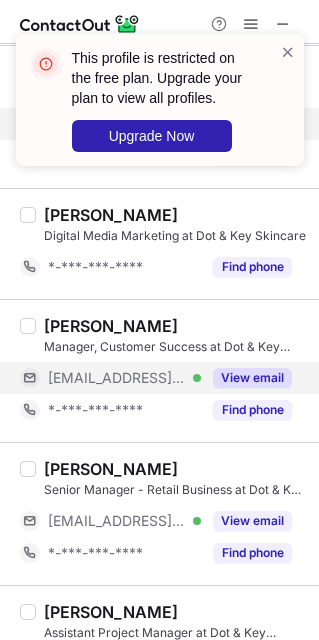click on "View email" at bounding box center [246, 378] 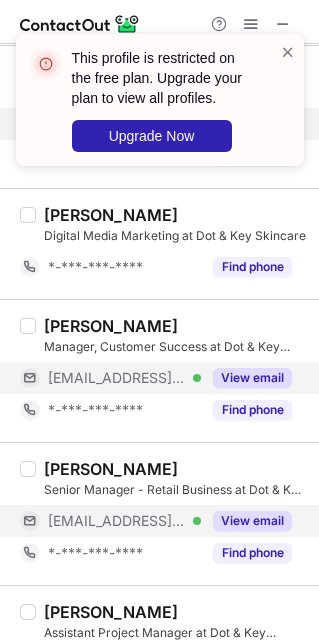 click on "***@ymail.com" at bounding box center [117, 521] 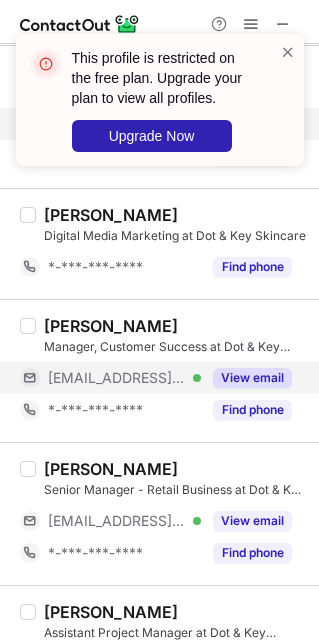 click on "Sriparna Ghosh" at bounding box center (111, 469) 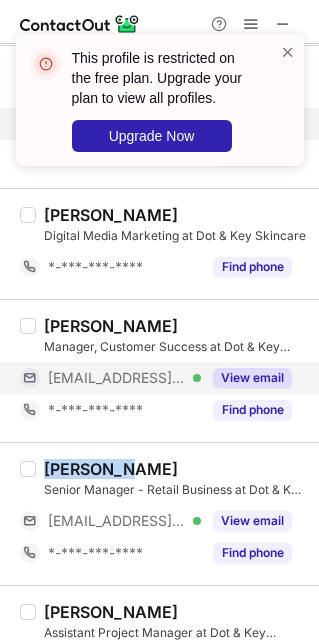 click on "Sriparna Ghosh" at bounding box center (111, 469) 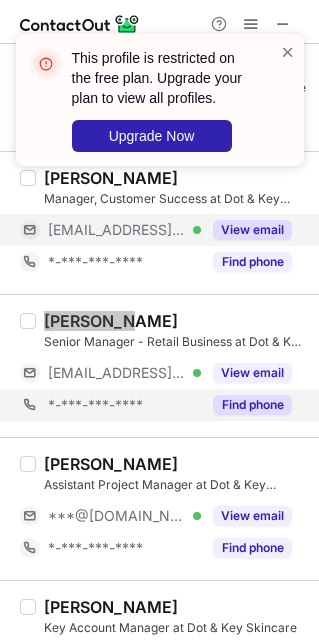 scroll, scrollTop: 2250, scrollLeft: 0, axis: vertical 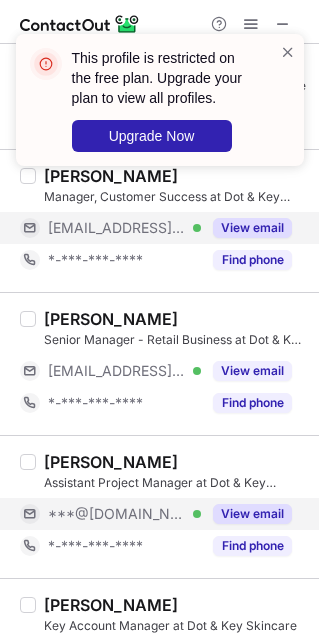 drag, startPoint x: 148, startPoint y: 516, endPoint x: 138, endPoint y: 510, distance: 11.661903 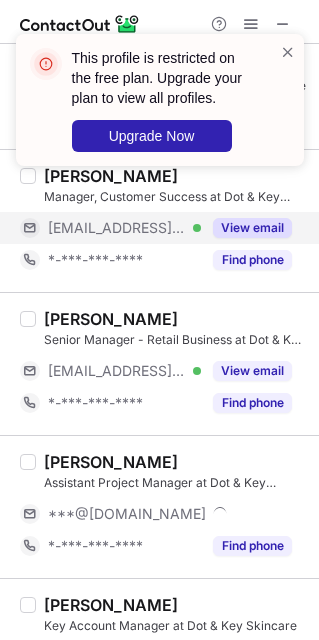 click on "Navya Bahety" at bounding box center (111, 462) 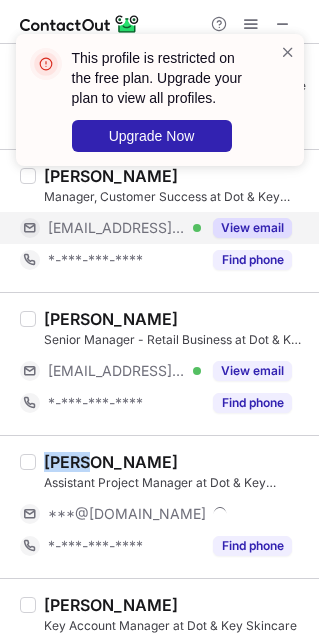 click on "Navya Bahety" at bounding box center [111, 462] 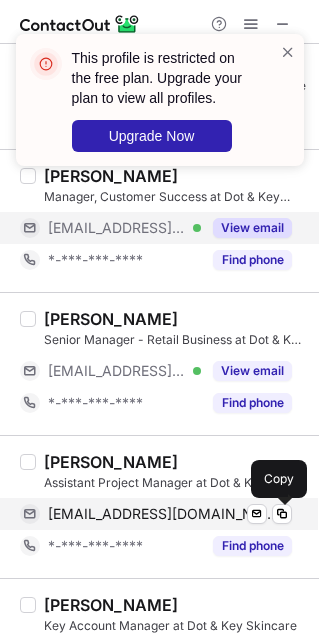 click on "navyabahetysxc@gmail.com" at bounding box center (162, 514) 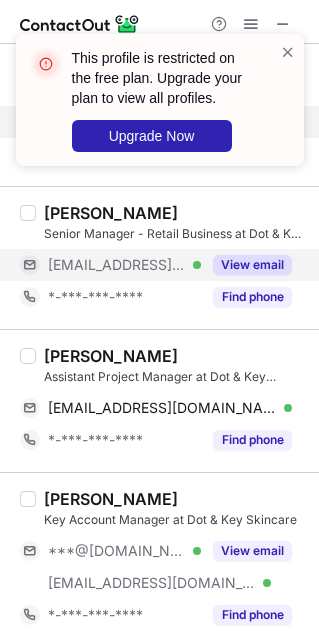 scroll, scrollTop: 2550, scrollLeft: 0, axis: vertical 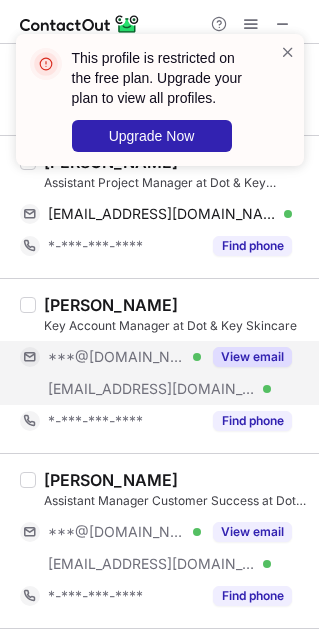 drag, startPoint x: 211, startPoint y: 380, endPoint x: 226, endPoint y: 375, distance: 15.811388 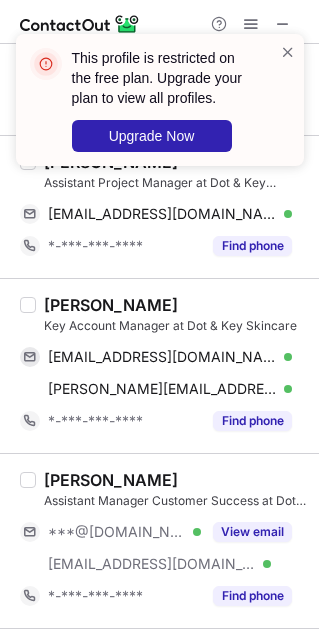 click on "Soham Sarkar" at bounding box center [111, 305] 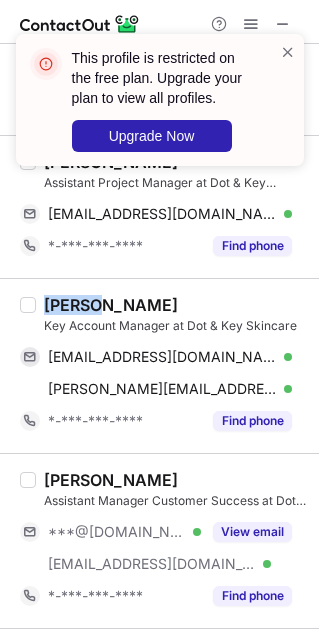 click on "Soham Sarkar" at bounding box center [111, 305] 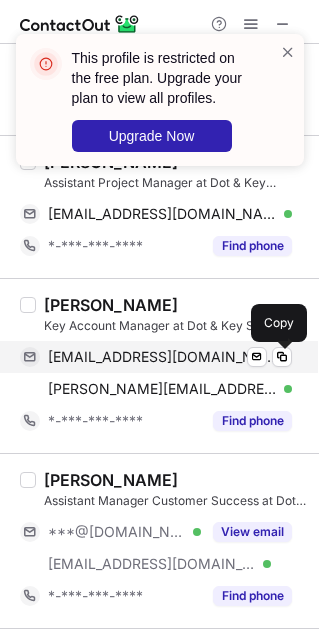 click on "sohamsarkar2010@gmail.com" at bounding box center (162, 357) 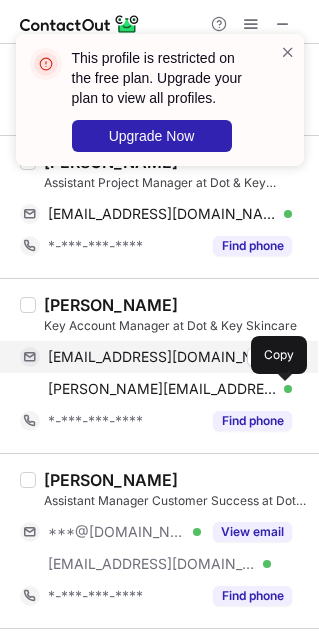 drag, startPoint x: 162, startPoint y: 393, endPoint x: 301, endPoint y: 348, distance: 146.1027 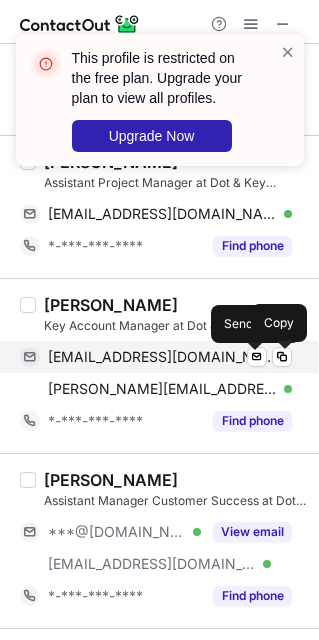 scroll, scrollTop: 2700, scrollLeft: 0, axis: vertical 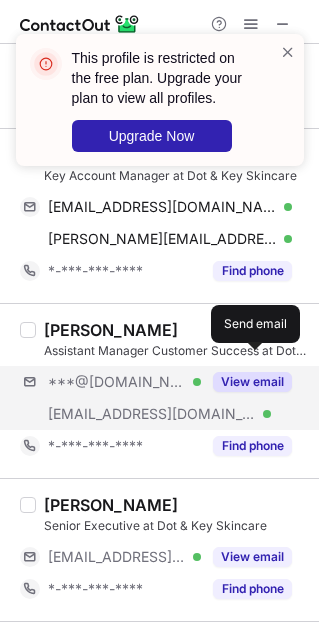 drag, startPoint x: 153, startPoint y: 386, endPoint x: 15, endPoint y: 383, distance: 138.03261 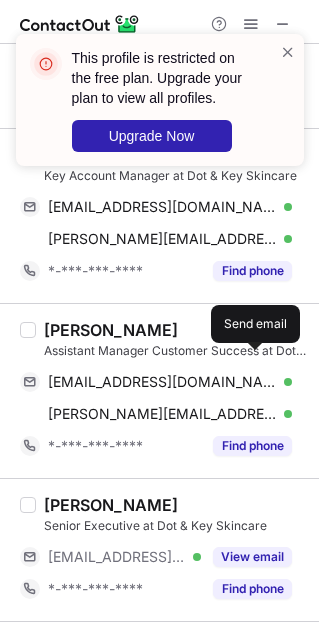 click on "Nidhi Poddar Assistant Manager Customer Success at Dot & Key Skincare nidhipoddarnidzziii@gmail.com Verified Send email Copy nidhi.poddar@dotandkey.com Verified Send email Copy *-***-***-**** Find phone" at bounding box center [159, 390] 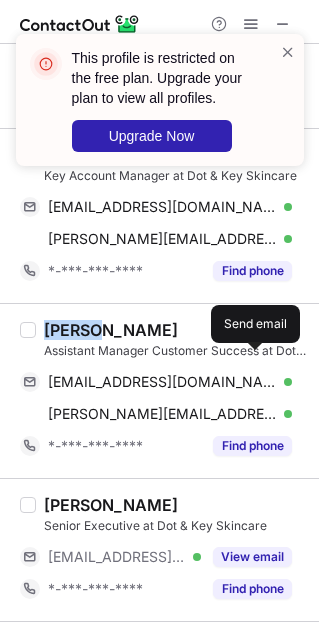 click on "Nidhi Poddar Assistant Manager Customer Success at Dot & Key Skincare nidhipoddarnidzziii@gmail.com Verified Send email Copy nidhi.poddar@dotandkey.com Verified Send email Copy *-***-***-**** Find phone" at bounding box center [159, 390] 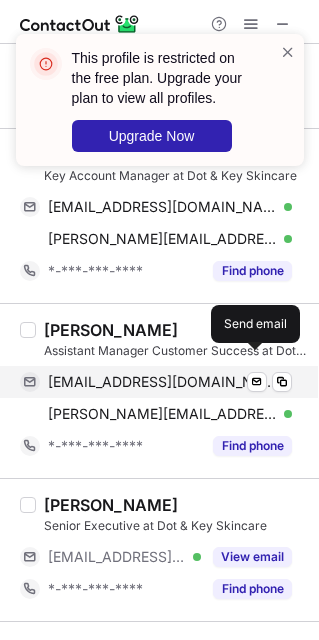 click on "nidhipoddarnidzziii@gmail.com Verified Send email Copy" at bounding box center [156, 382] 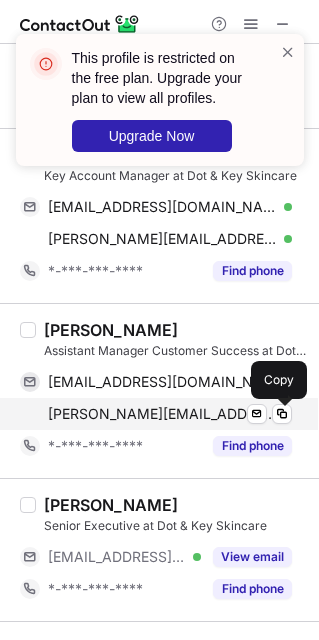 click on "nidhi.poddar@dotandkey.com" at bounding box center (162, 414) 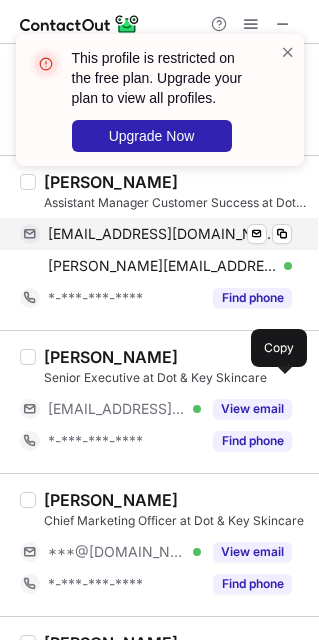 scroll, scrollTop: 2850, scrollLeft: 0, axis: vertical 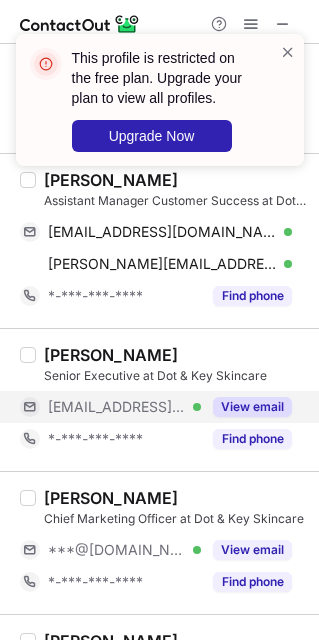 click on "***@dotandkey.com" at bounding box center [117, 407] 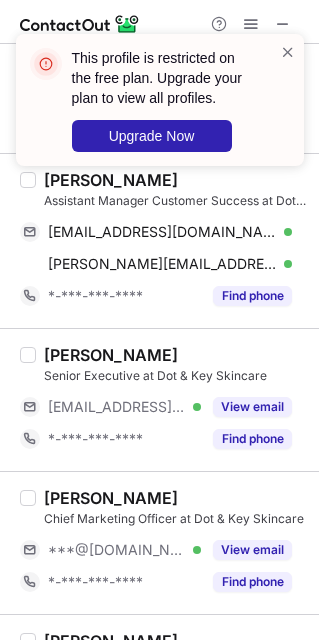 click on "SUBHAM SANTRA" at bounding box center [111, 355] 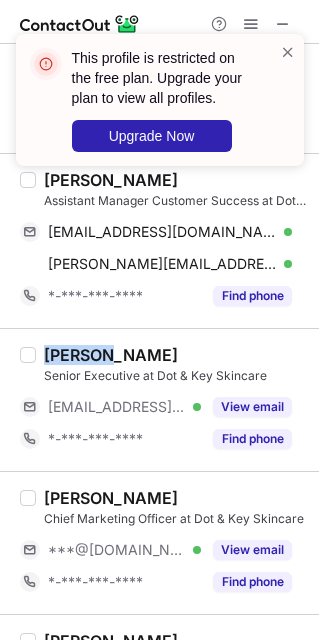 click on "SUBHAM SANTRA" at bounding box center [111, 355] 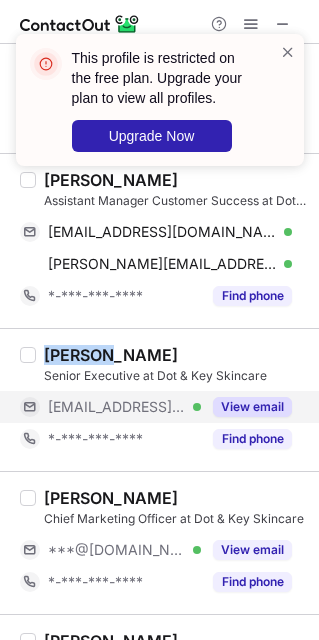 click on "View email" at bounding box center [252, 407] 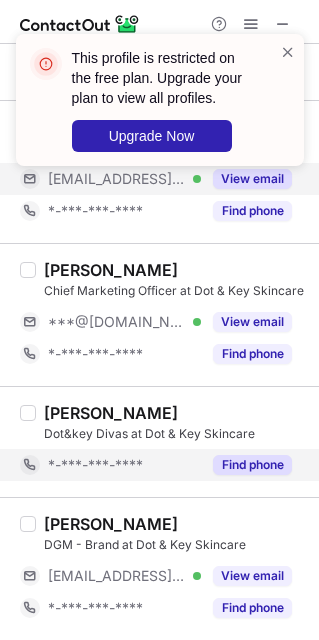 scroll, scrollTop: 3087, scrollLeft: 0, axis: vertical 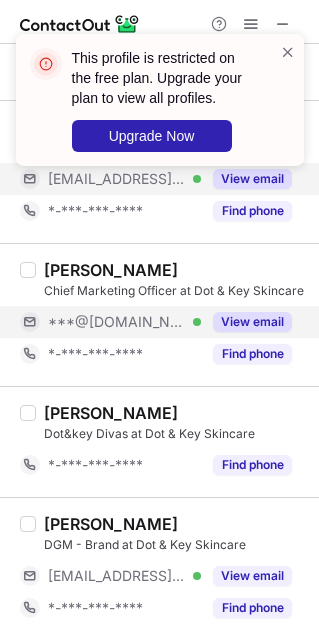click on "View email" at bounding box center [252, 322] 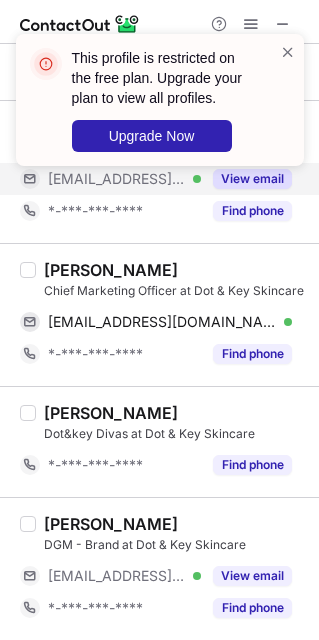 click on "Chaitanya Warang" at bounding box center [111, 270] 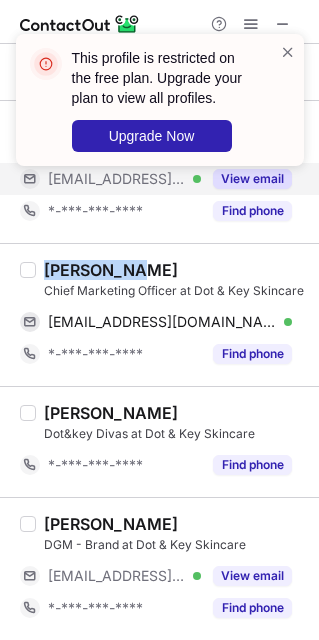 click on "Chaitanya Warang" at bounding box center (111, 270) 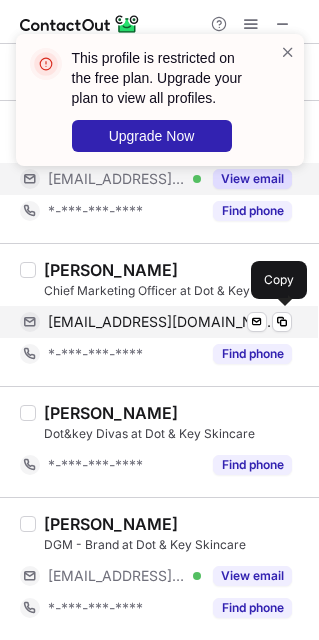click on "warangchaitanya1@gmail.com" at bounding box center (162, 322) 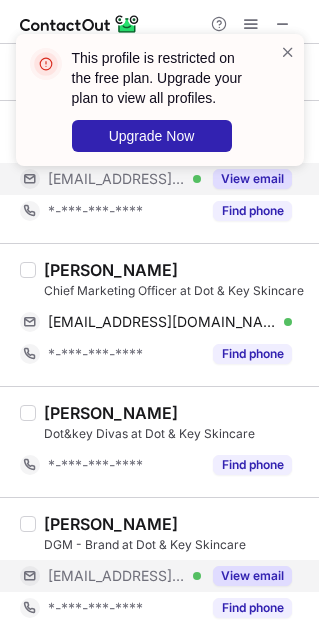 click on "***@iima.ac.in Verified" at bounding box center (124, 576) 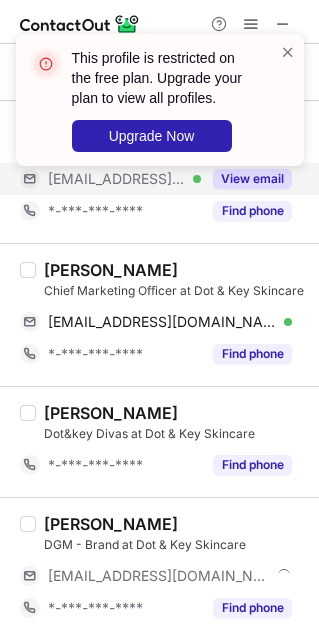 click on "Garima Das" at bounding box center [111, 524] 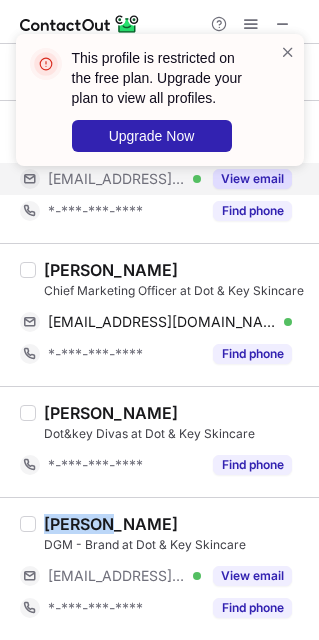 click on "Garima Das" at bounding box center [111, 524] 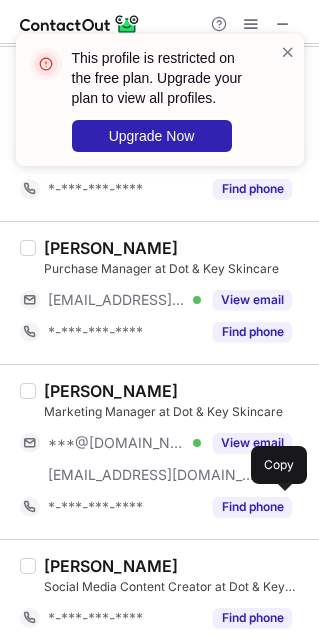 scroll, scrollTop: 600, scrollLeft: 0, axis: vertical 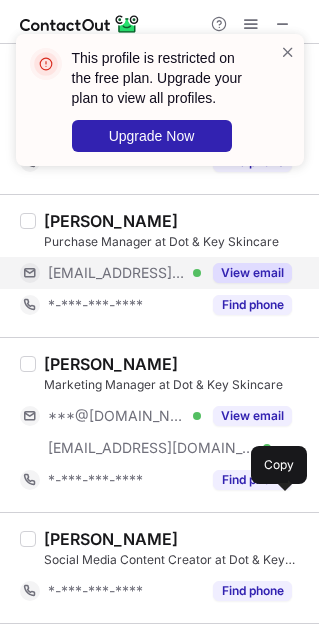 click on "***@dotandkey.com" at bounding box center (117, 273) 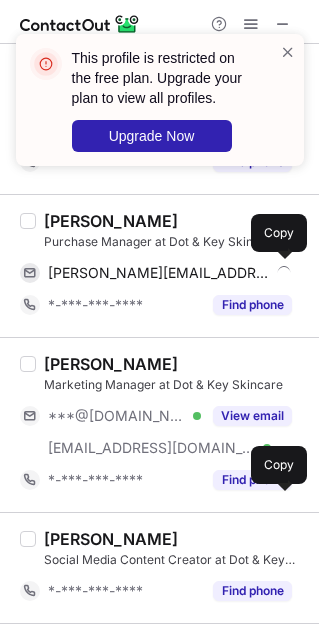 click on "nitesh.kumar@dotandkey.com" at bounding box center [159, 273] 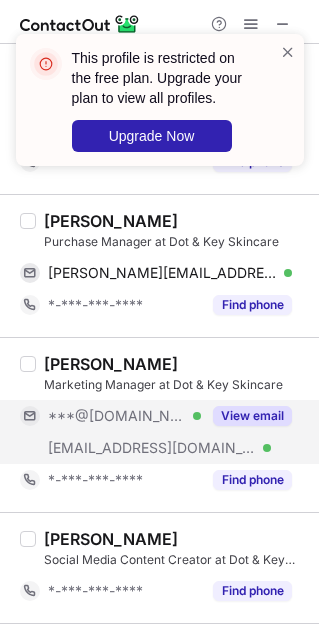 click on "***@[DOMAIN_NAME]" at bounding box center (117, 416) 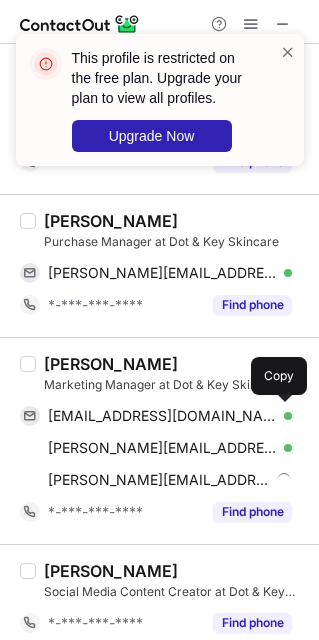 click on "djthekiller4u@gmail.com" at bounding box center (162, 416) 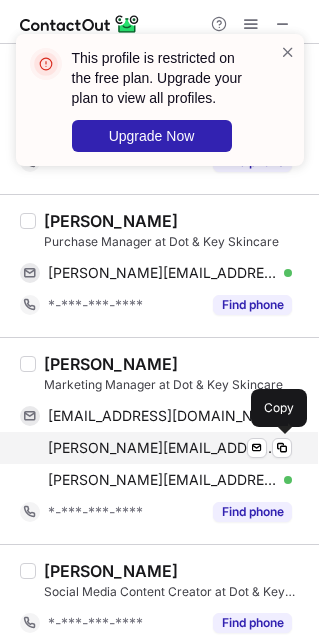 click on "jaydev.sarkar@iiml.org" at bounding box center [162, 448] 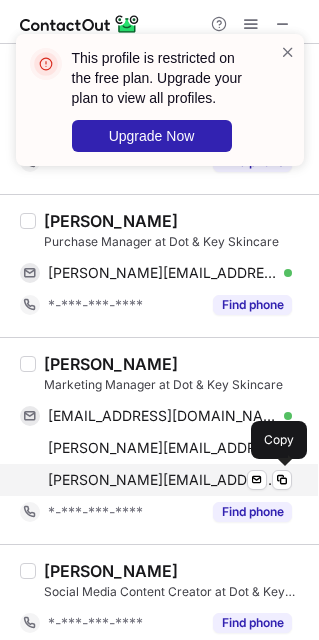 click on "jaydev.sarkar@dotandkey.com" at bounding box center [162, 480] 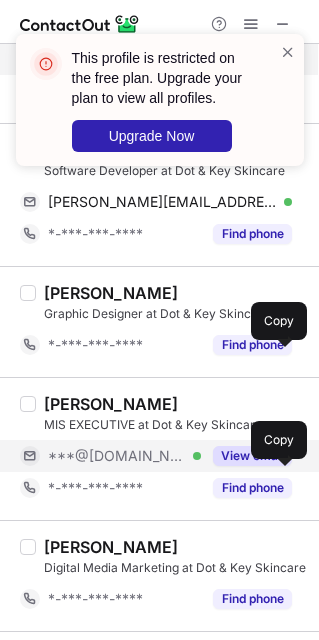 scroll, scrollTop: 1950, scrollLeft: 0, axis: vertical 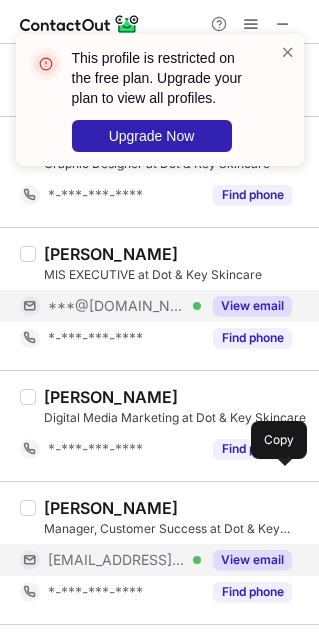 click on "View email" at bounding box center (246, 306) 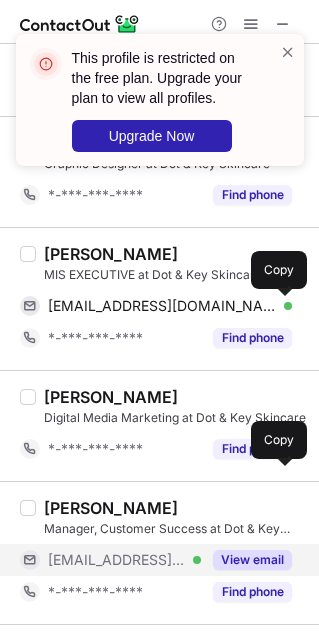 click on "sayantan30071993@gmail.com" at bounding box center [162, 306] 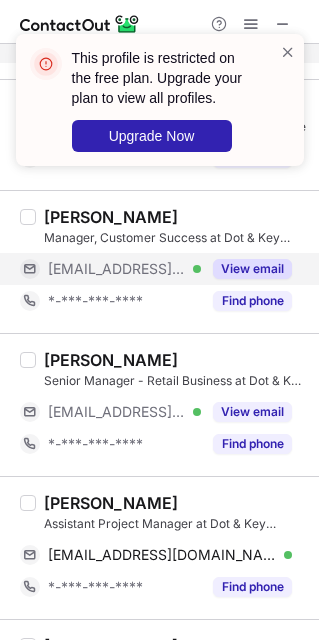 scroll, scrollTop: 2250, scrollLeft: 0, axis: vertical 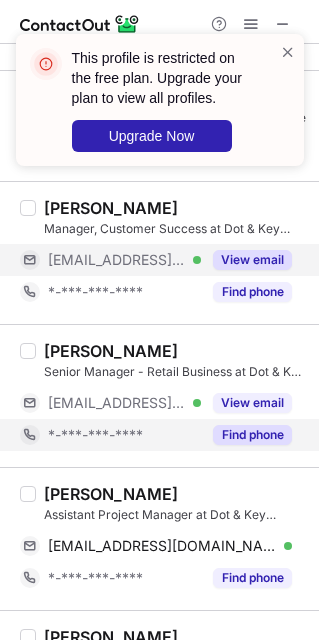click on "Find phone" at bounding box center [246, 435] 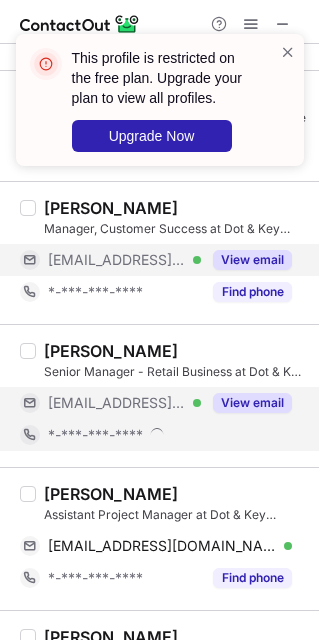 click on "View email" at bounding box center (252, 403) 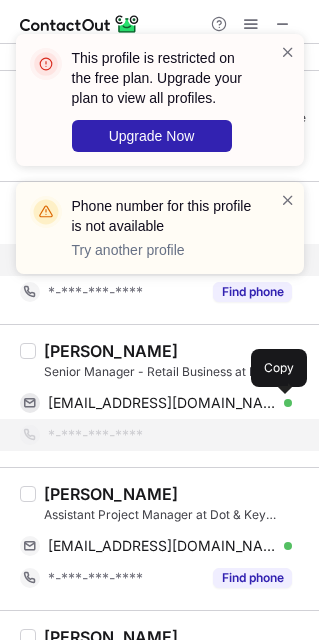 click on "sriparnaghosh@ymail.com" at bounding box center (162, 403) 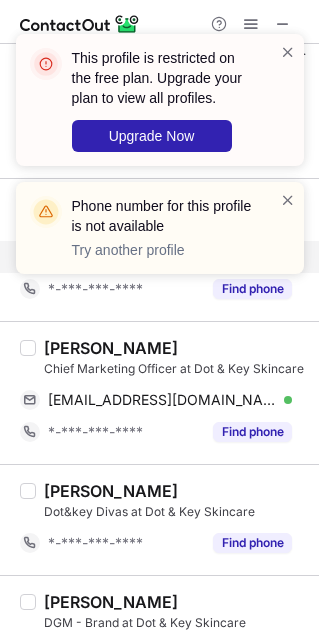 scroll, scrollTop: 2850, scrollLeft: 0, axis: vertical 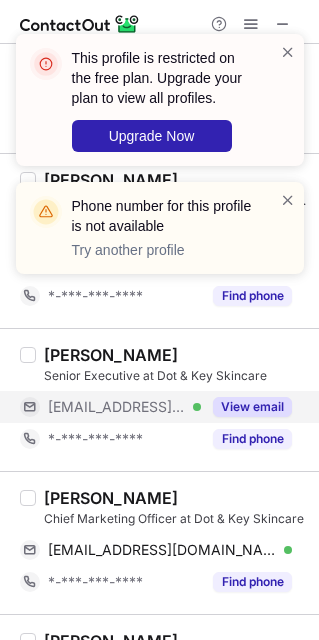 click on "***@dotandkey.com" at bounding box center (117, 407) 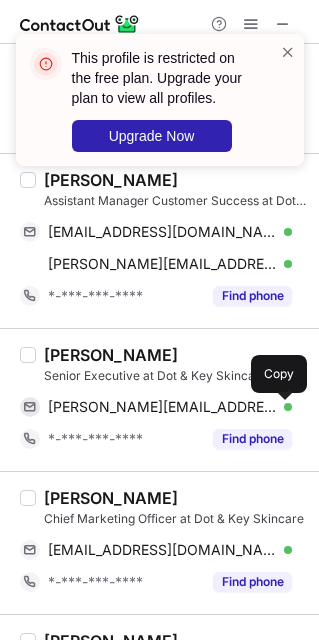 click on "subham.santra@dotandkey.com" at bounding box center [162, 407] 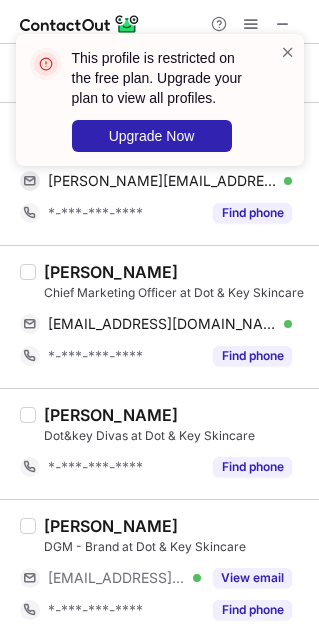 scroll, scrollTop: 3087, scrollLeft: 0, axis: vertical 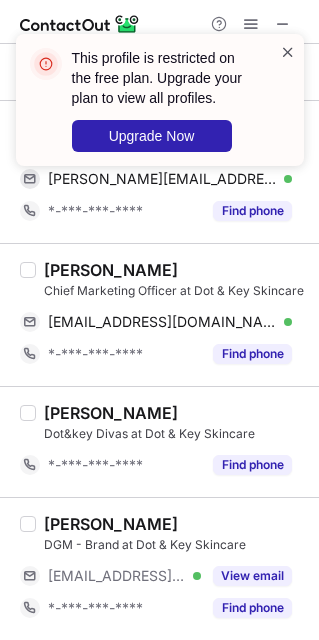 click at bounding box center [288, 52] 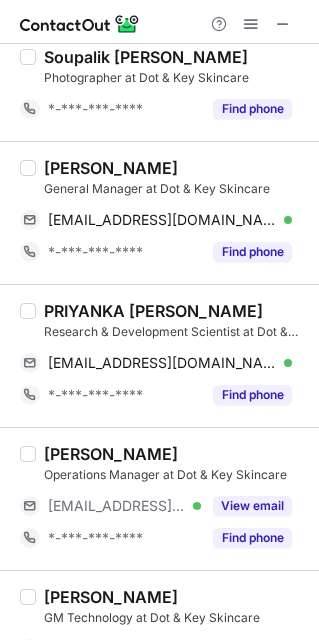 scroll, scrollTop: 0, scrollLeft: 0, axis: both 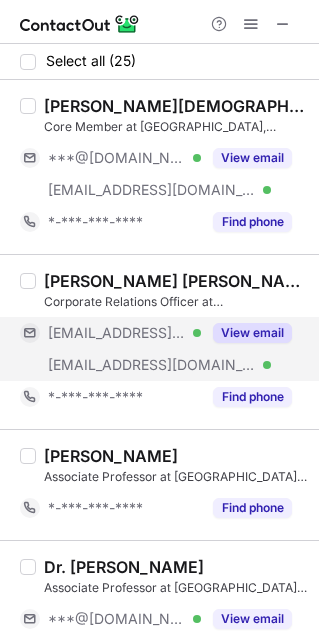 click on "[EMAIL_ADDRESS][DOMAIN_NAME]" at bounding box center (117, 333) 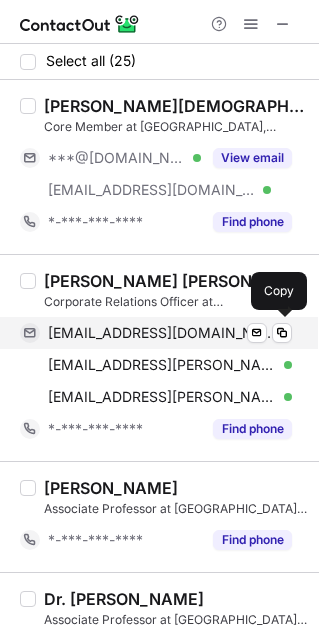 click on "[EMAIL_ADDRESS][DOMAIN_NAME]" at bounding box center (162, 333) 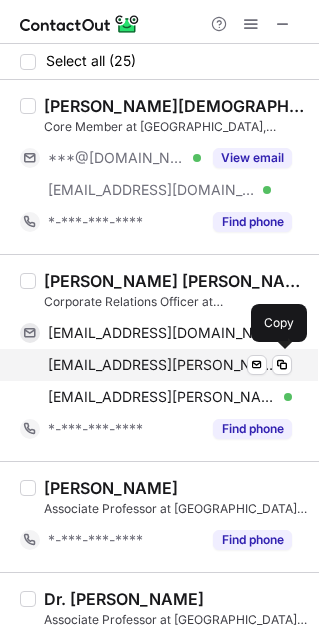 click on "[EMAIL_ADDRESS][PERSON_NAME][DOMAIN_NAME]" at bounding box center [162, 365] 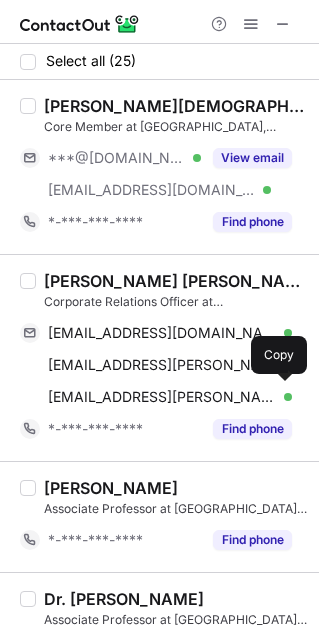drag, startPoint x: 178, startPoint y: 390, endPoint x: 267, endPoint y: 311, distance: 119.0042 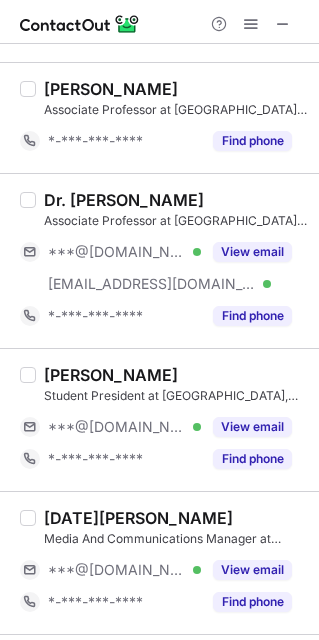 scroll, scrollTop: 450, scrollLeft: 0, axis: vertical 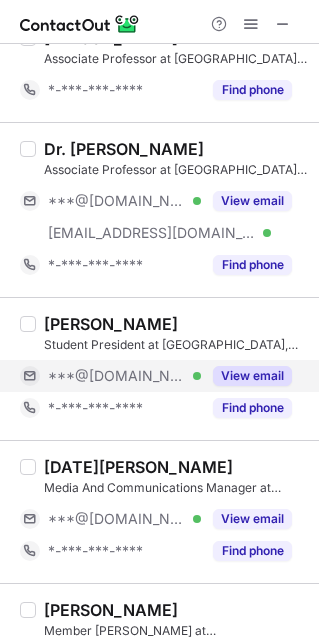 click on "***@[DOMAIN_NAME] Verified" at bounding box center [124, 376] 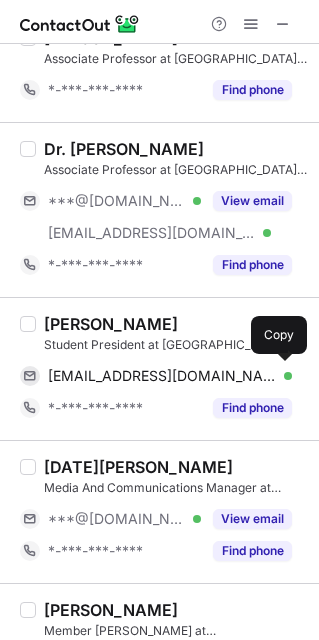 click on "[EMAIL_ADDRESS][DOMAIN_NAME]" at bounding box center (162, 376) 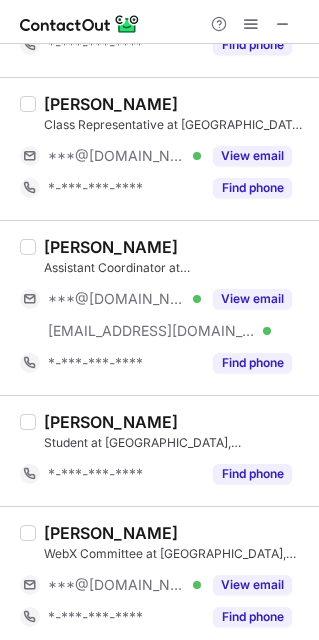 scroll, scrollTop: 3055, scrollLeft: 0, axis: vertical 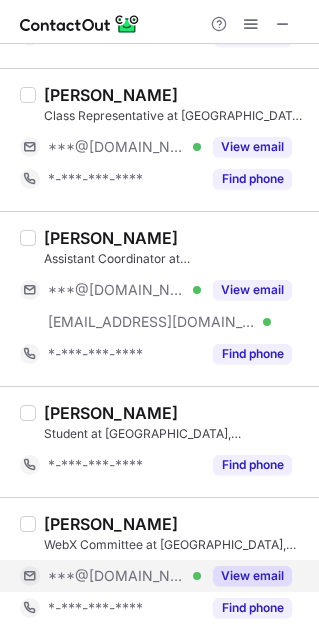 click on "View email" at bounding box center [252, 576] 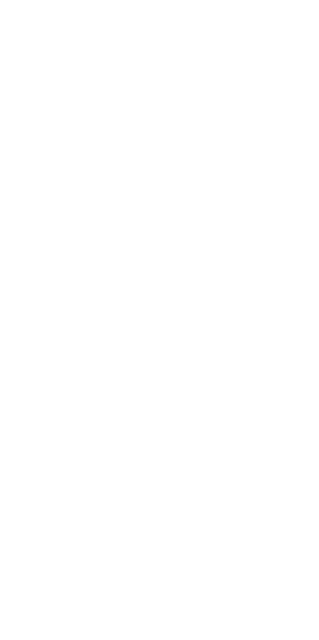 scroll, scrollTop: 0, scrollLeft: 0, axis: both 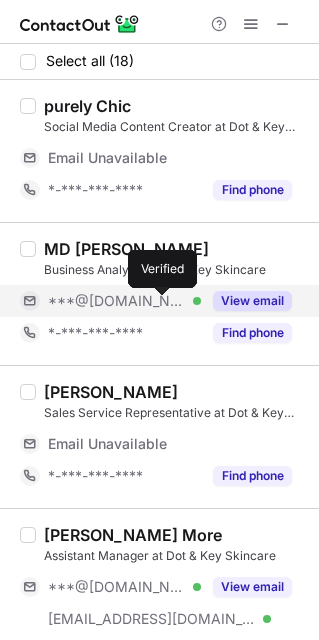 click at bounding box center [197, 301] 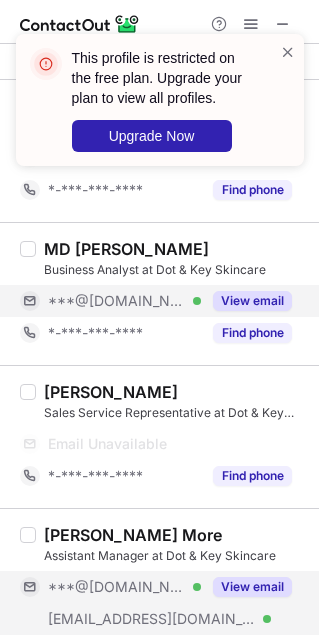 click on "***@[DOMAIN_NAME] Verified" at bounding box center (110, 587) 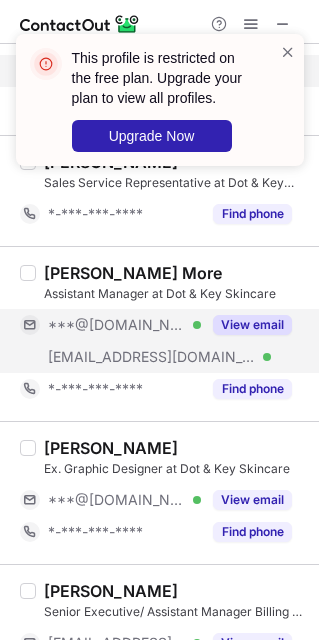 scroll, scrollTop: 150, scrollLeft: 0, axis: vertical 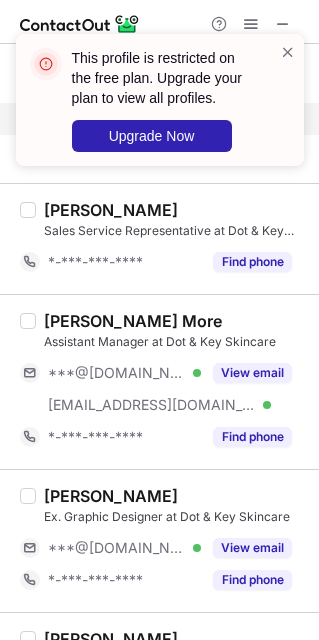 click on "Darshana More Assistant Manager at Dot & Key Skincare ***@gmail.com Verified ***@dotandkey.com Verified View email *-***-***-**** Find phone" at bounding box center [159, 381] 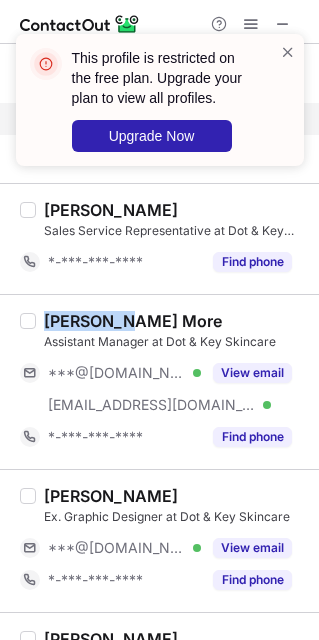 click on "Darshana More Assistant Manager at Dot & Key Skincare ***@gmail.com Verified ***@dotandkey.com Verified View email *-***-***-**** Find phone" at bounding box center [159, 381] 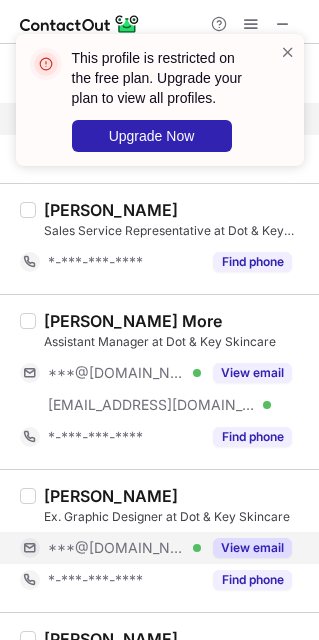 click on "***@[DOMAIN_NAME]" at bounding box center [117, 548] 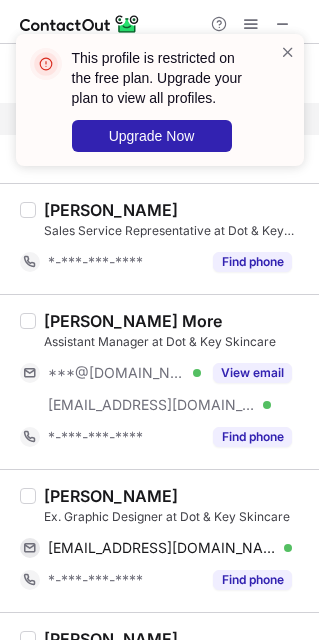 click on "Manjeera Sinha Roy" at bounding box center [111, 496] 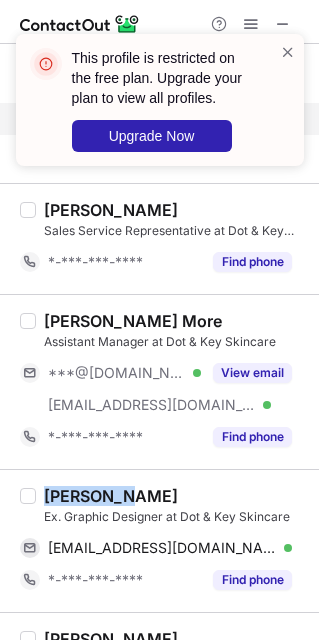 click on "Manjeera Sinha Roy" at bounding box center [111, 496] 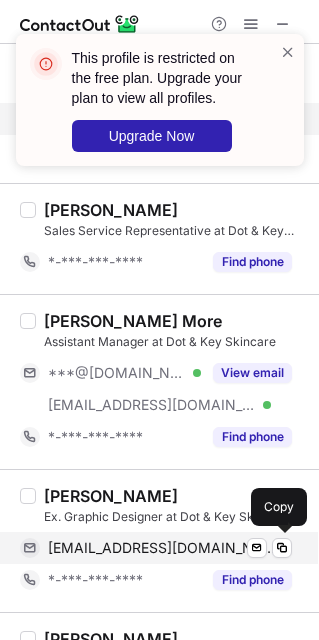 click on "manjeerasinharoy@gmail.com Verified Send email Copy" at bounding box center (156, 548) 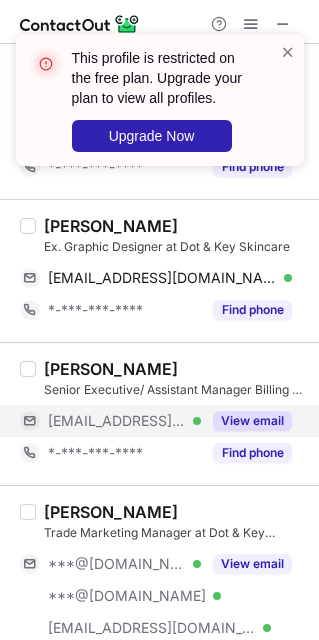 scroll, scrollTop: 450, scrollLeft: 0, axis: vertical 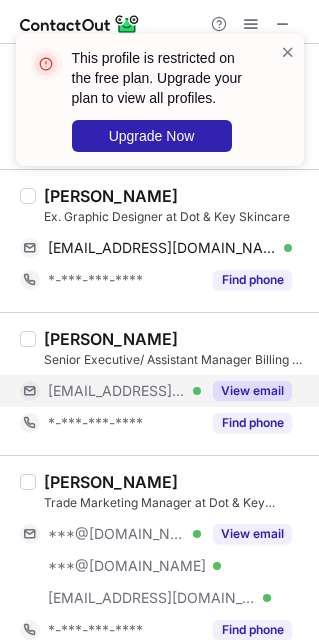 click on "View email" at bounding box center [246, 391] 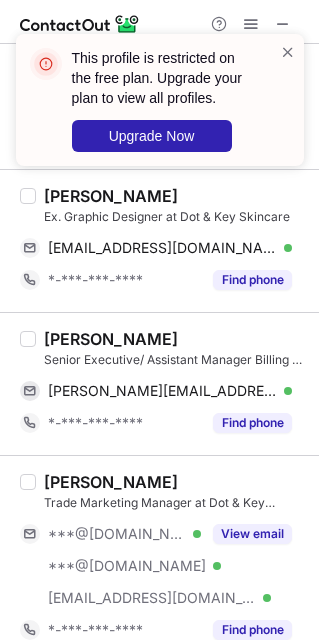 click on "Partha Thakur Chakraborty" at bounding box center (111, 339) 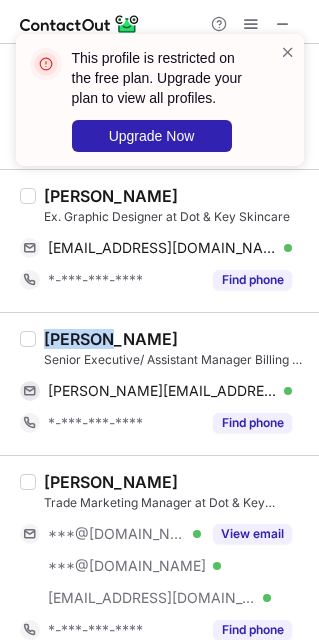 click on "Partha Thakur Chakraborty" at bounding box center [111, 339] 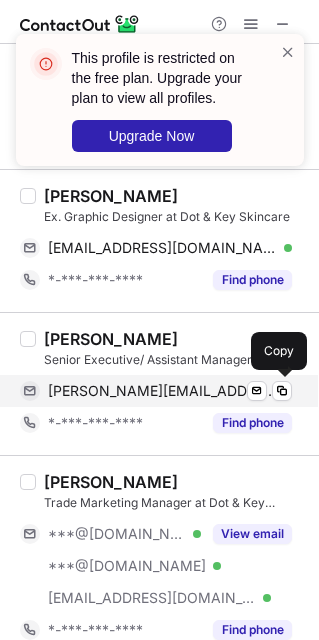 click on "partha.chakraborty@dotandkey.com" at bounding box center [162, 391] 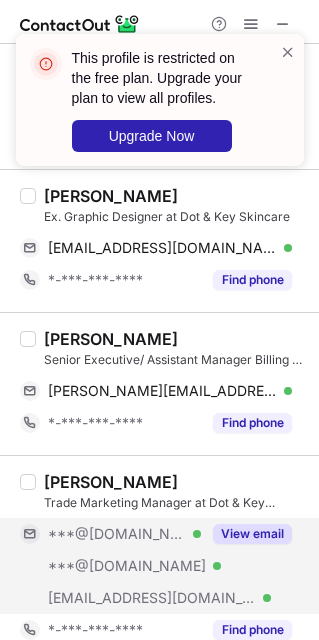 click on "***@[DOMAIN_NAME] Verified" at bounding box center (110, 534) 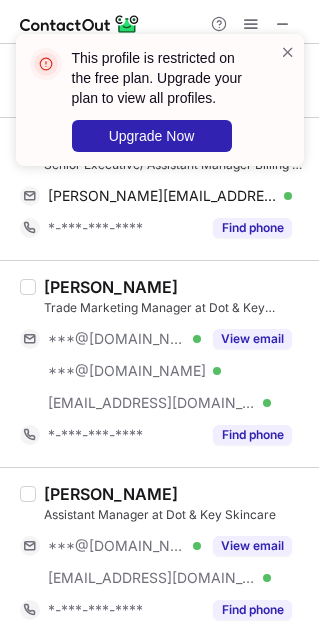 scroll, scrollTop: 600, scrollLeft: 0, axis: vertical 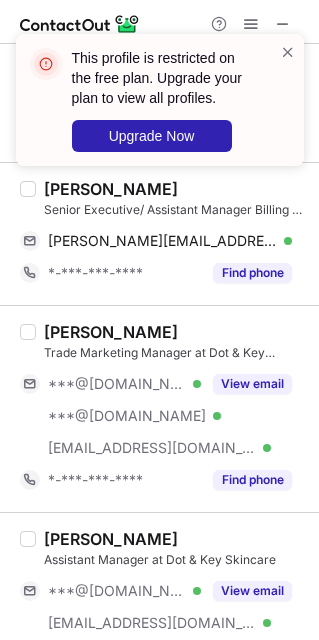 click on "Somyajyoti Majumder" at bounding box center [111, 332] 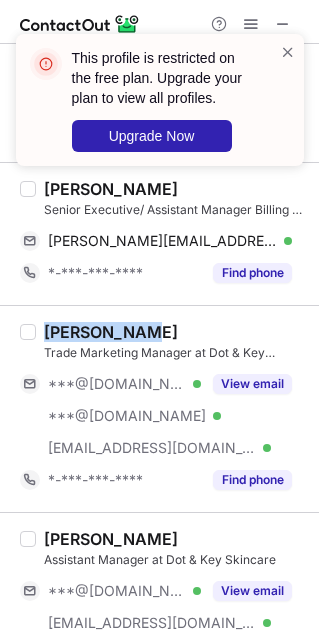click on "Somyajyoti Majumder" at bounding box center (111, 332) 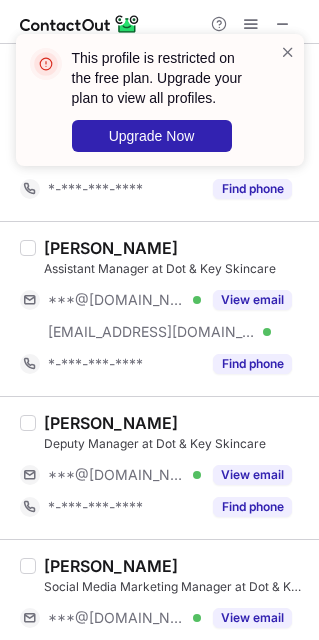 scroll, scrollTop: 900, scrollLeft: 0, axis: vertical 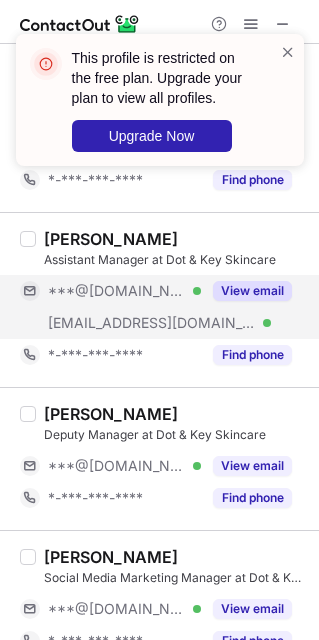 click on "***@dotandkey.com Verified" at bounding box center (110, 323) 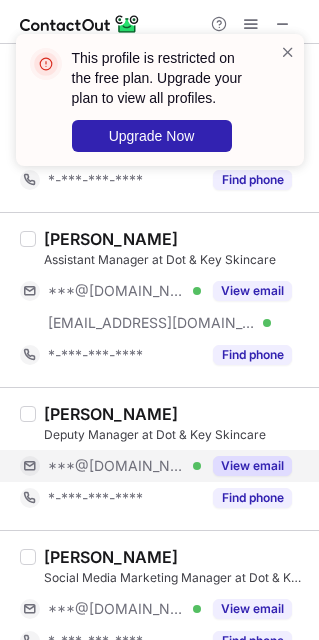 click on "***@[DOMAIN_NAME]" at bounding box center [117, 466] 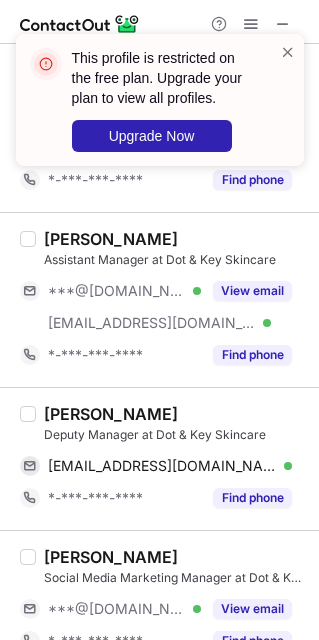 click on "Jiger Agarwala" at bounding box center (111, 414) 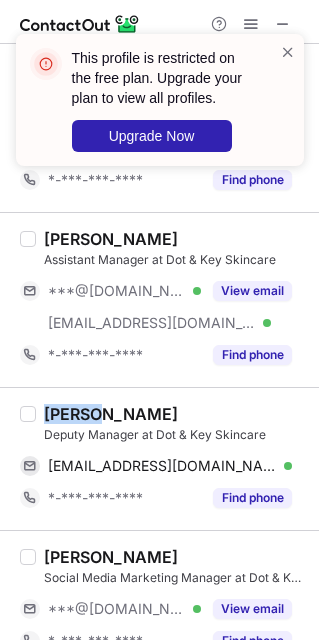 click on "Jiger Agarwala" at bounding box center [111, 414] 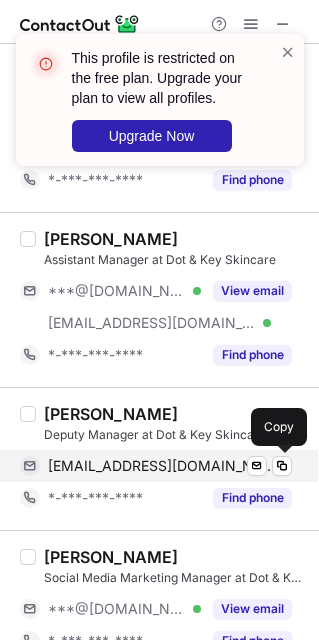 click on "jiger017@gmail.com" at bounding box center (162, 466) 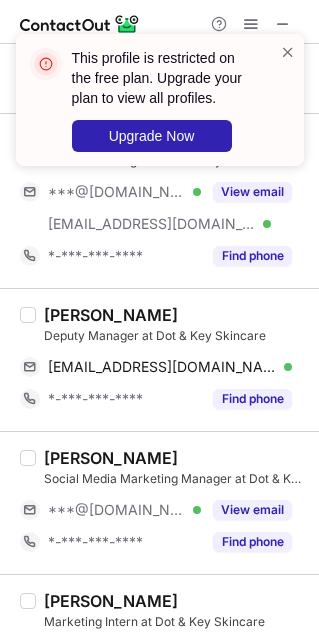 scroll, scrollTop: 1050, scrollLeft: 0, axis: vertical 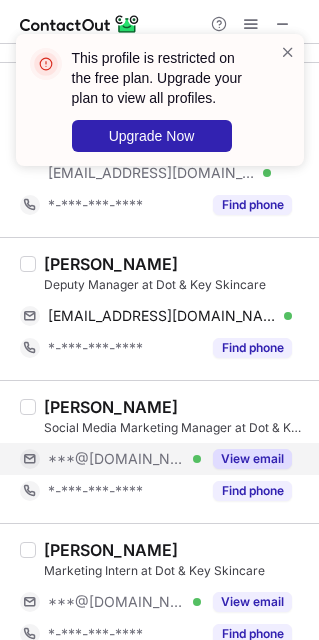 click on "***@[DOMAIN_NAME] Verified" at bounding box center [110, 459] 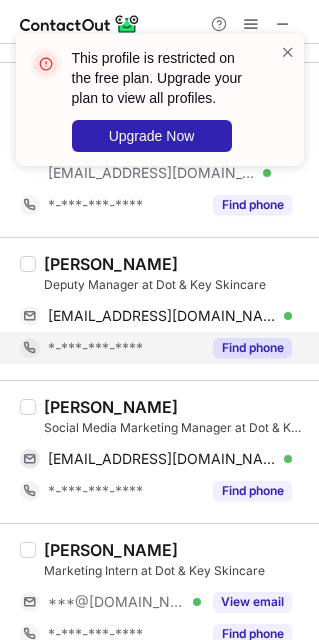 scroll, scrollTop: 1200, scrollLeft: 0, axis: vertical 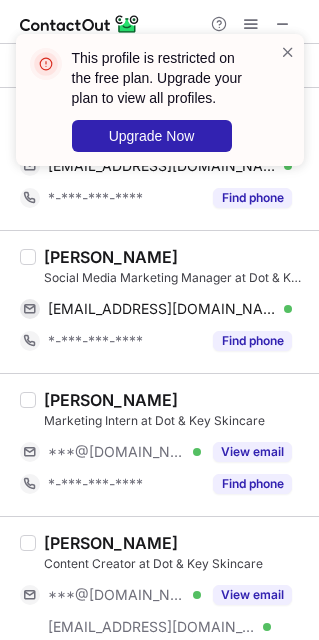 click on "Rupsha Chatterjee" at bounding box center [111, 257] 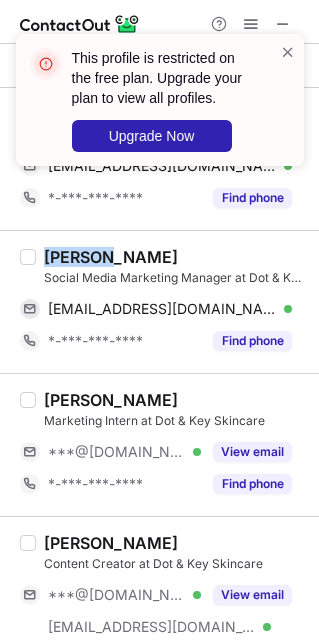 click on "Rupsha Chatterjee" at bounding box center (111, 257) 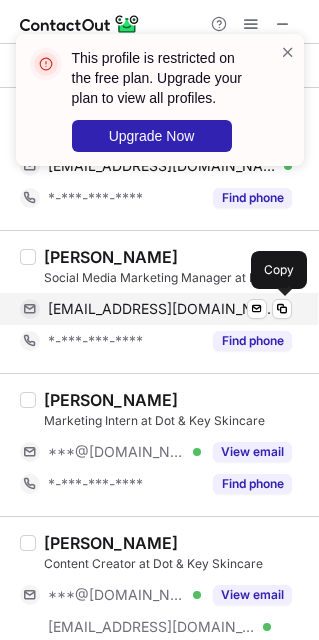 click on "rupshachatterjee22@gmail.com" at bounding box center (162, 309) 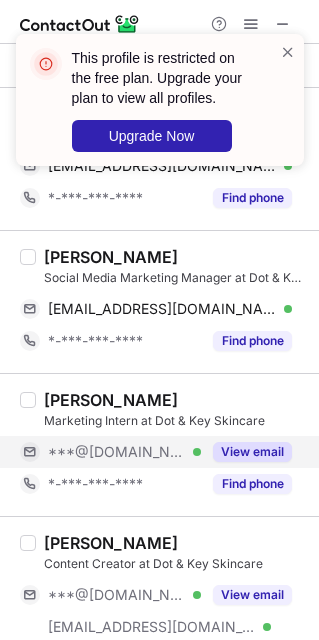 click on "***@[DOMAIN_NAME] Verified" at bounding box center [124, 452] 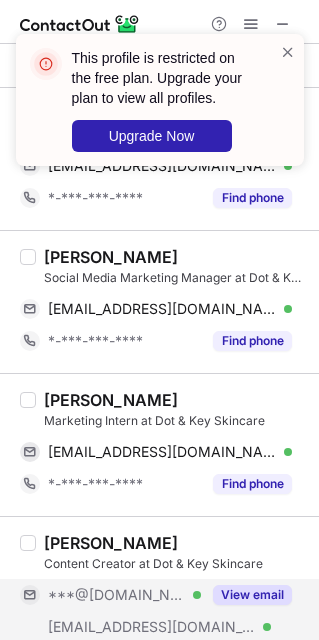 click on "***@[DOMAIN_NAME] Verified" at bounding box center [124, 595] 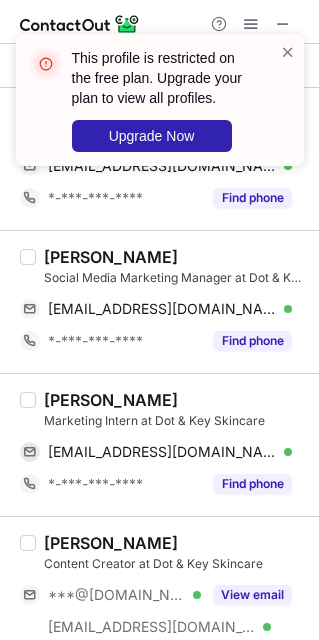 click on "Kumudini Khedekar" at bounding box center (111, 400) 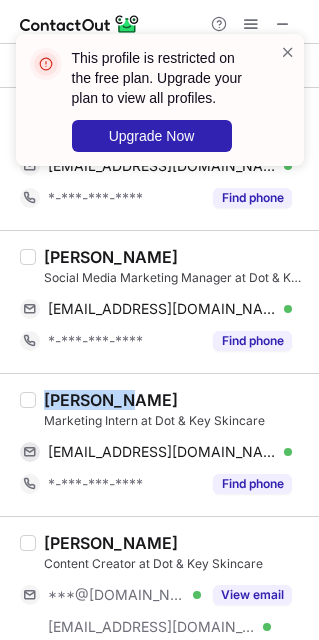 click on "Kumudini Khedekar" at bounding box center (111, 400) 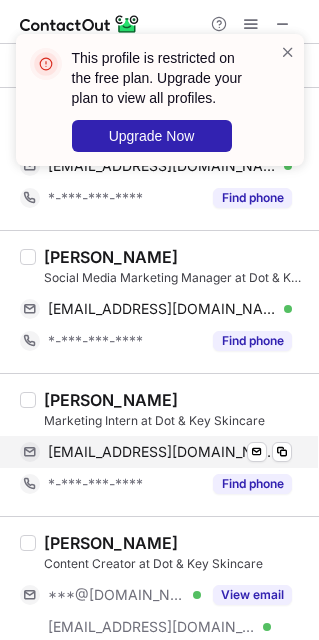 click on "kumudinikhedekar10@gmail.com Verified Send email Copy" at bounding box center [156, 452] 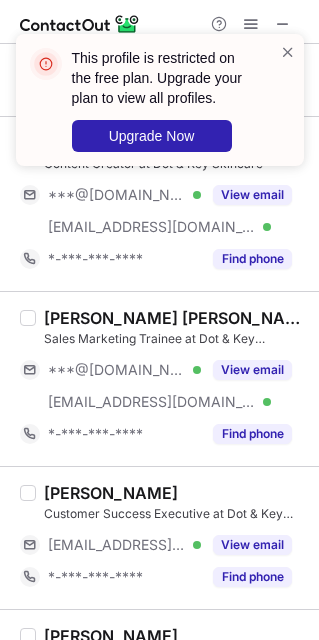 scroll, scrollTop: 1650, scrollLeft: 0, axis: vertical 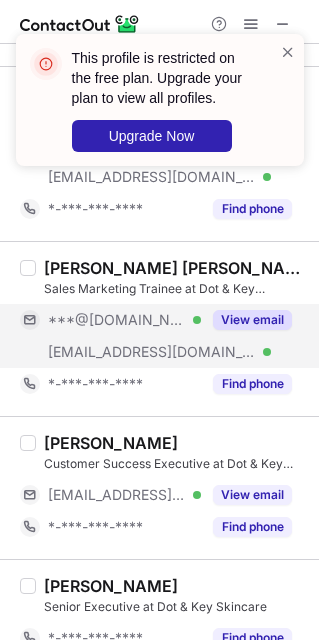 click on "***@dotandkey.com Verified" at bounding box center (110, 352) 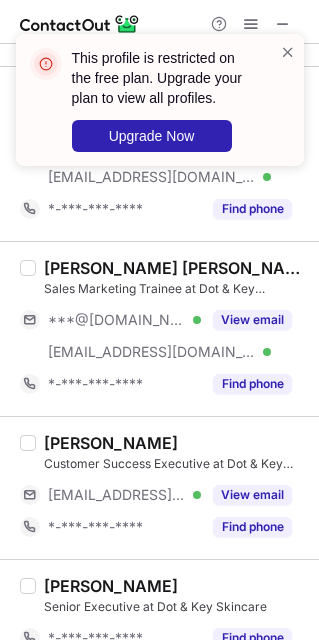 click on "Sales Marketing Trainee at Dot & Key Skincare" at bounding box center [175, 289] 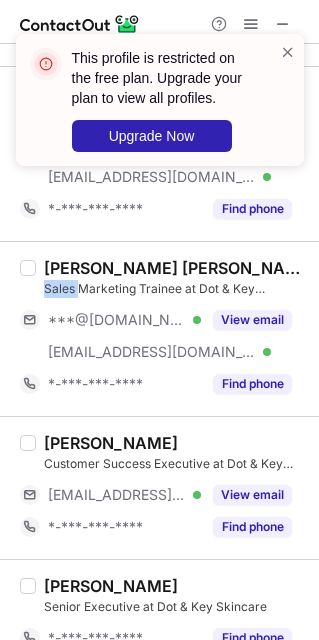 click on "Sales Marketing Trainee at Dot & Key Skincare" at bounding box center (175, 289) 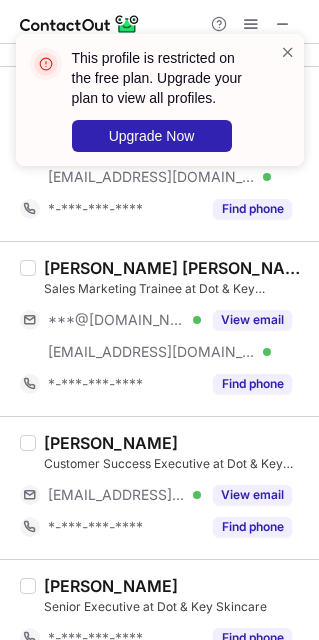 click on "Syed Khaibar Ali" at bounding box center [175, 268] 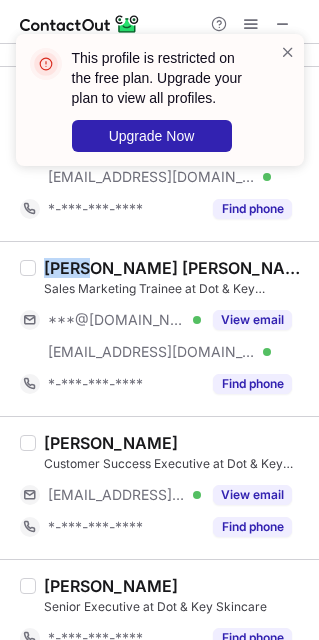 click on "Syed Khaibar Ali" at bounding box center (175, 268) 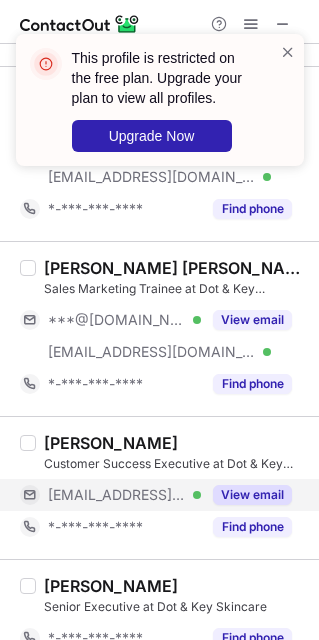 click on "***@dotandkey.com" at bounding box center [117, 495] 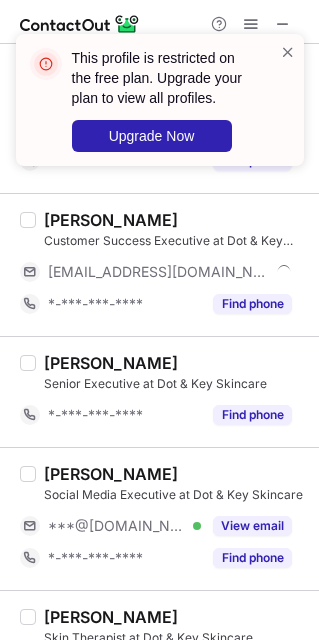 scroll, scrollTop: 1950, scrollLeft: 0, axis: vertical 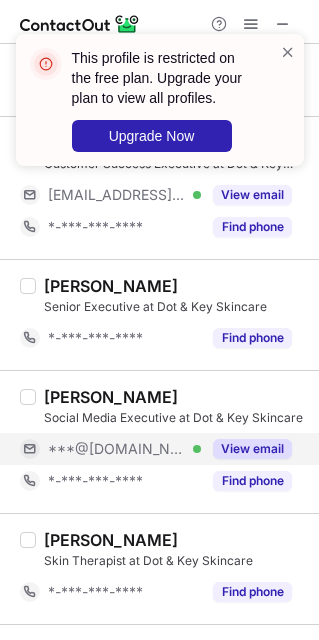 click on "***@[DOMAIN_NAME] Verified" at bounding box center [124, 449] 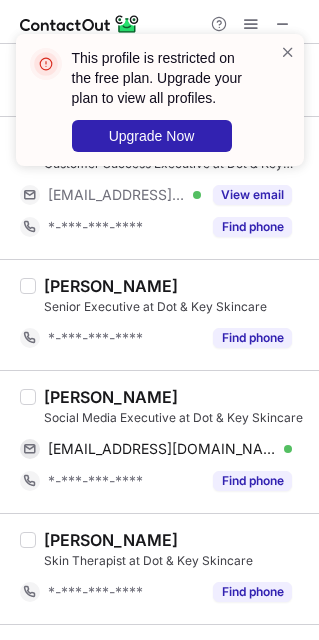 click on "Suhani Agarwal" at bounding box center [111, 397] 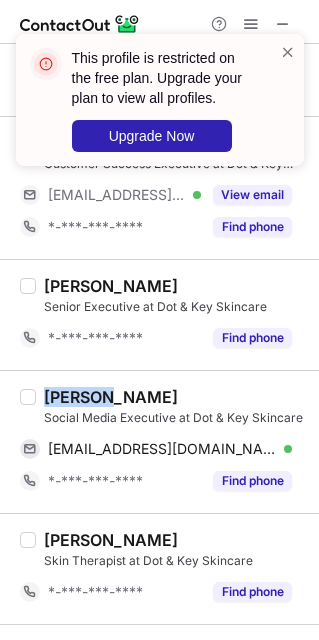 click on "Suhani Agarwal" at bounding box center [111, 397] 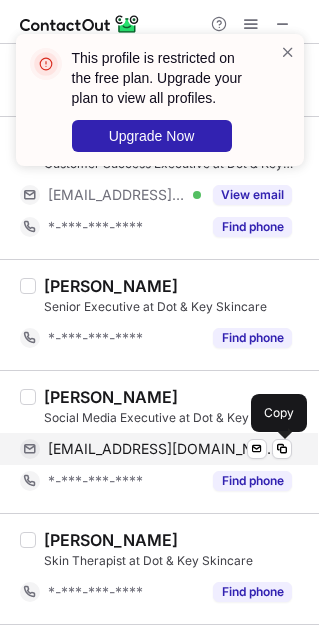 drag, startPoint x: 109, startPoint y: 444, endPoint x: 211, endPoint y: 440, distance: 102.0784 